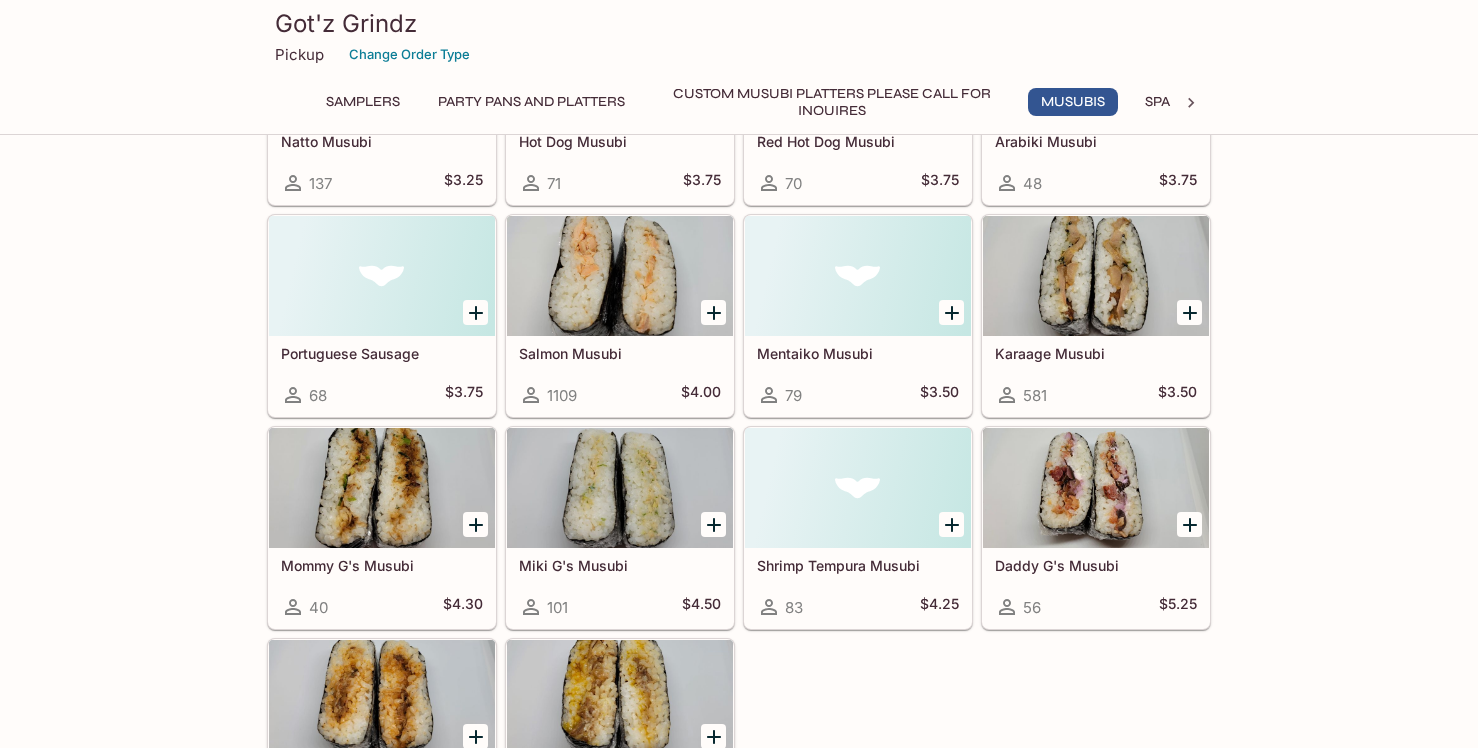 scroll, scrollTop: 1381, scrollLeft: 0, axis: vertical 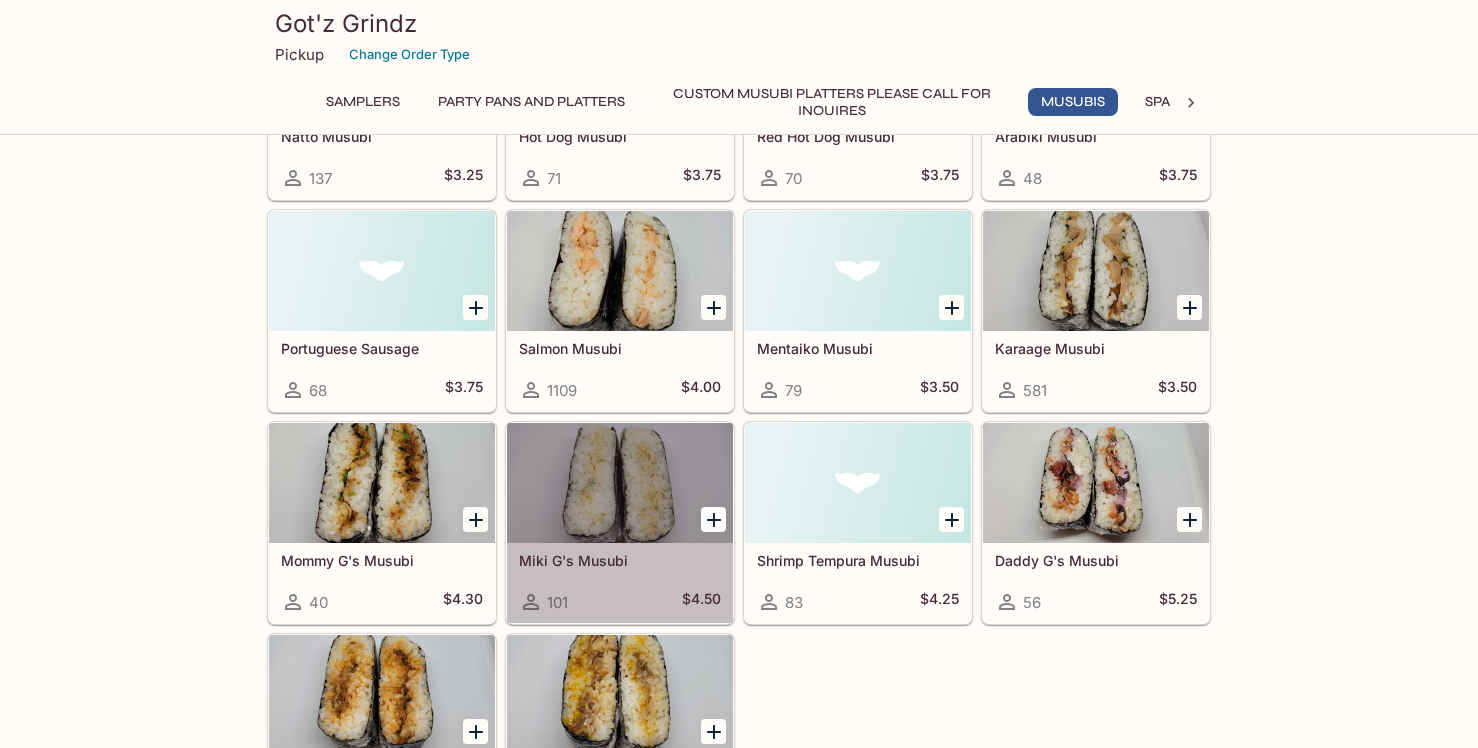 click at bounding box center (620, 483) 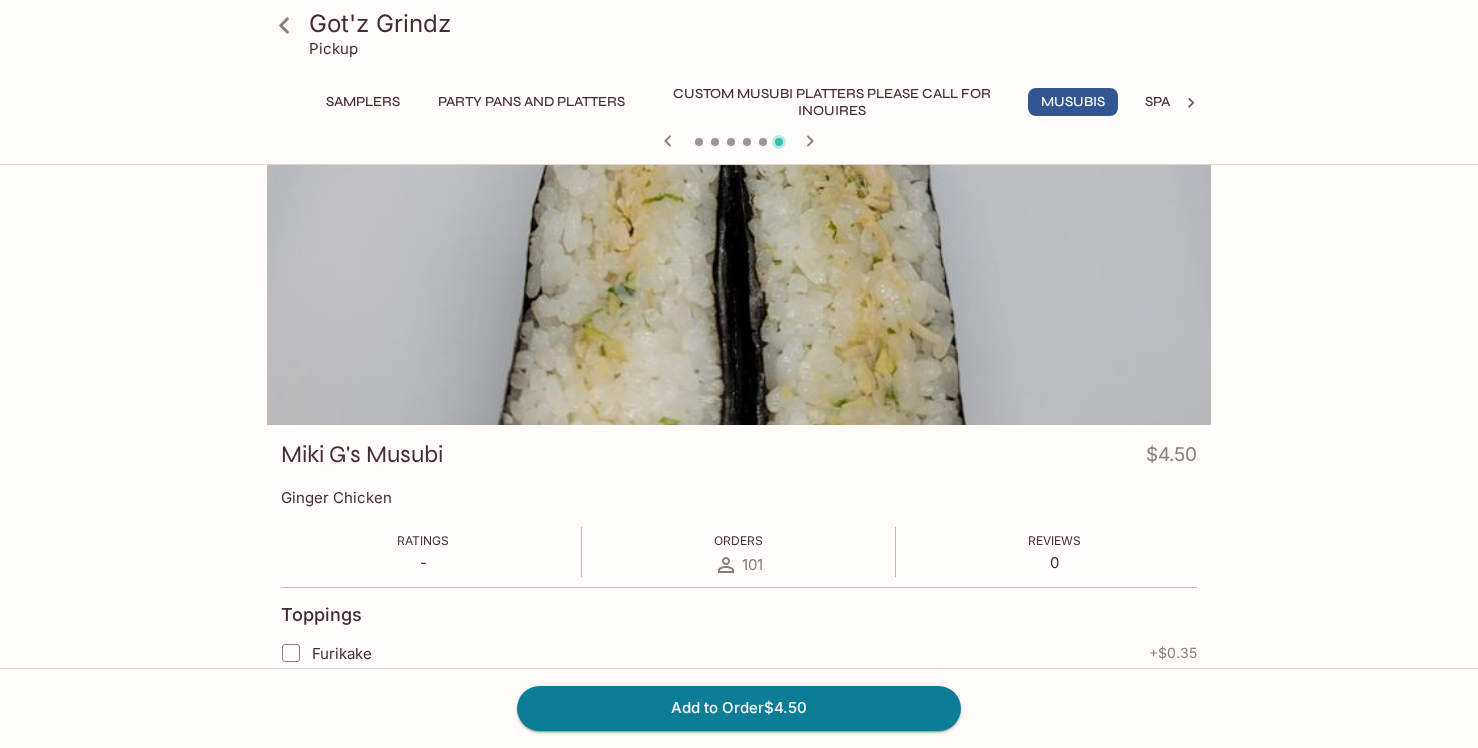 scroll, scrollTop: 12, scrollLeft: 0, axis: vertical 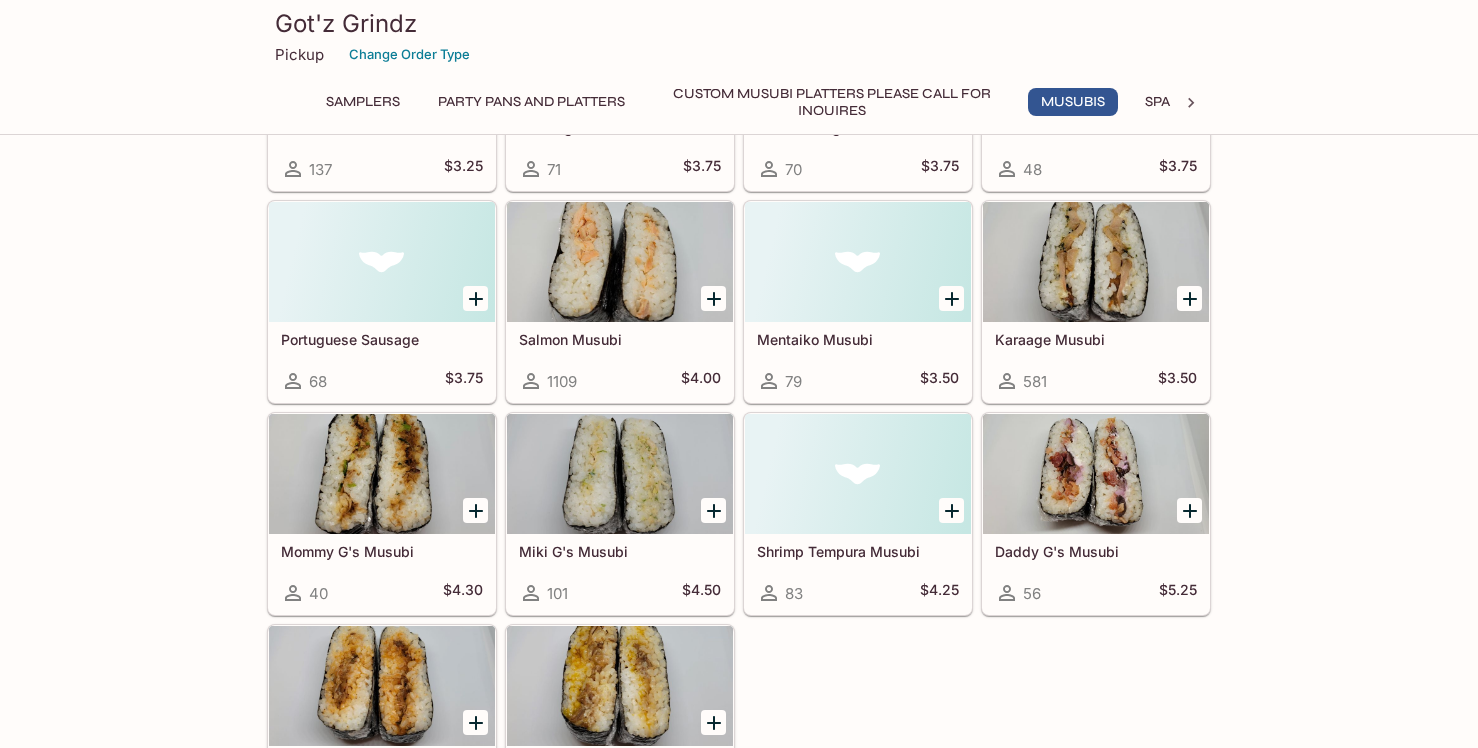 click at bounding box center [382, 474] 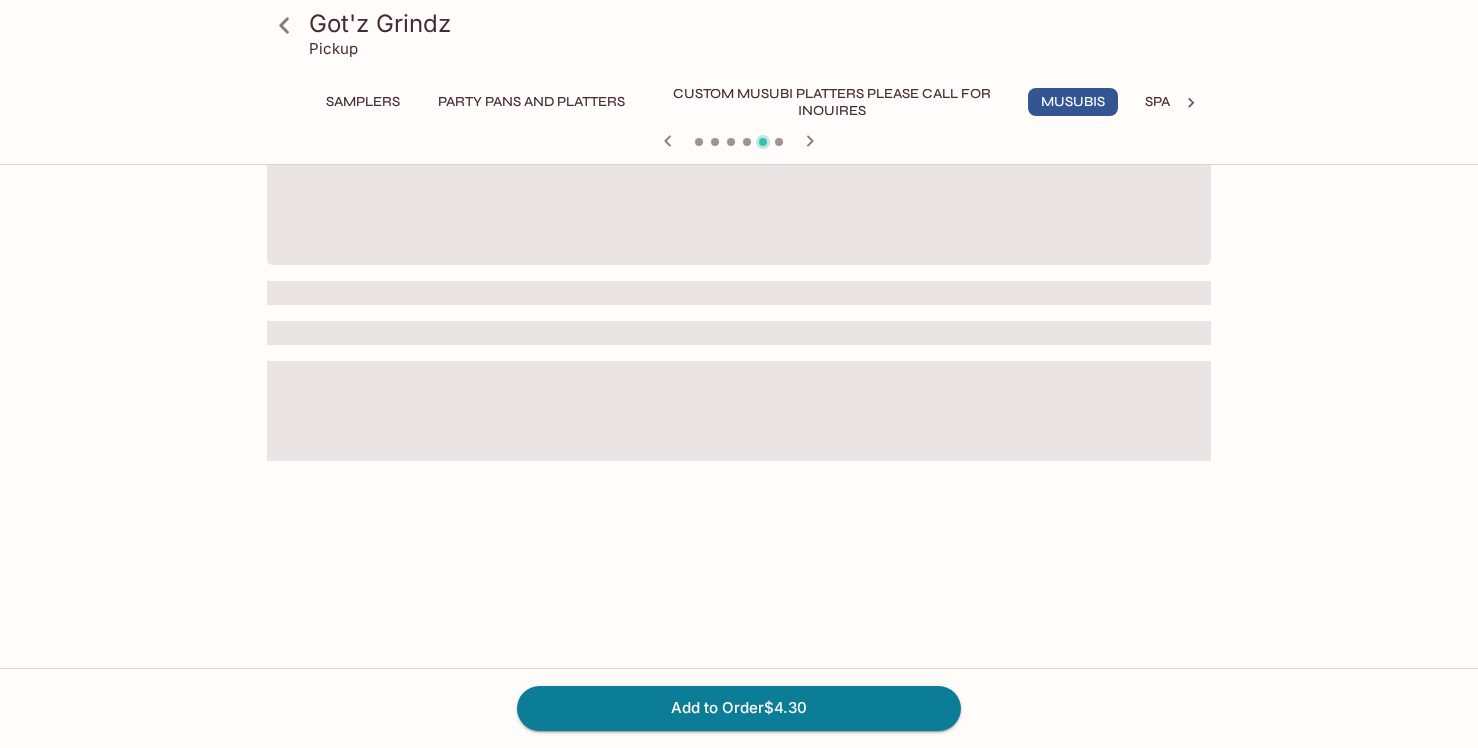 scroll, scrollTop: 0, scrollLeft: 0, axis: both 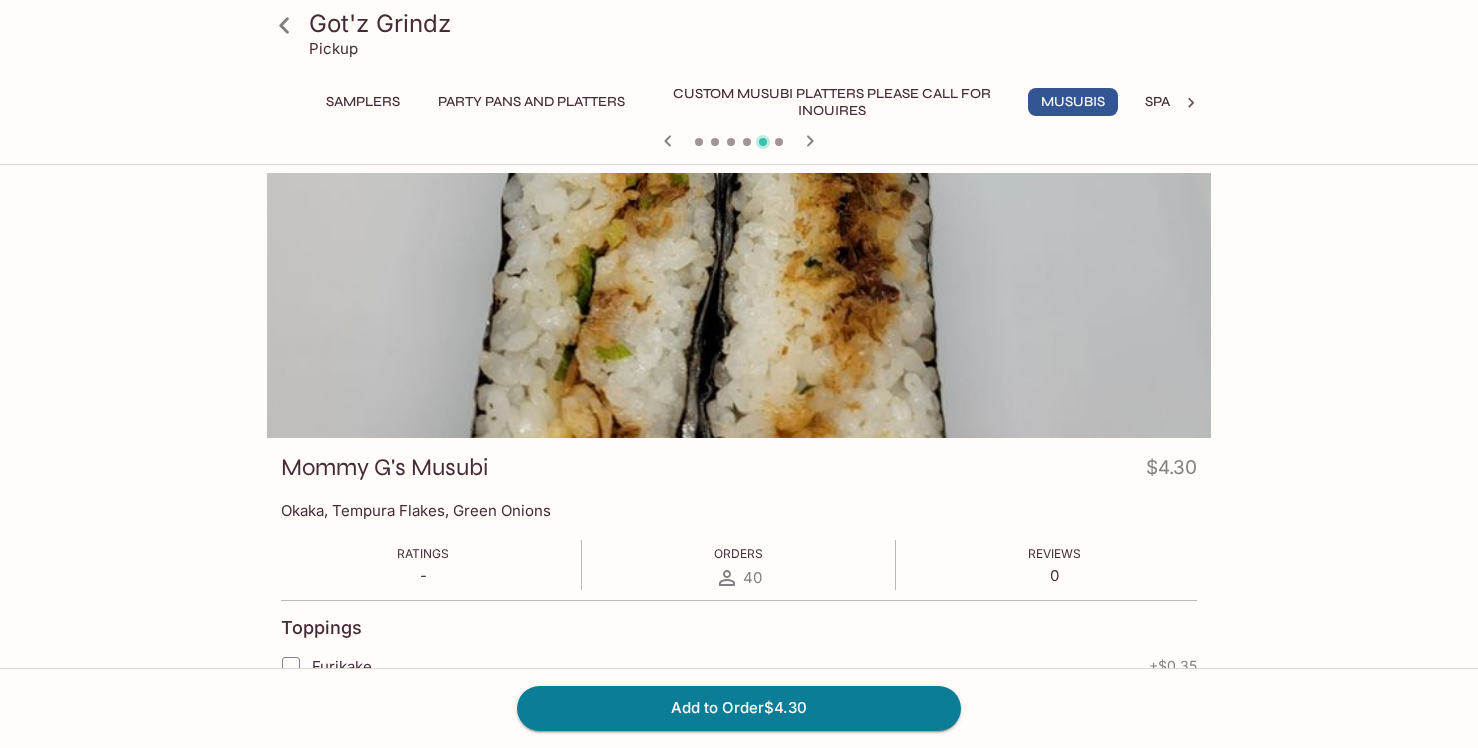 click on "Mommy G's Musubi" at bounding box center [384, 467] 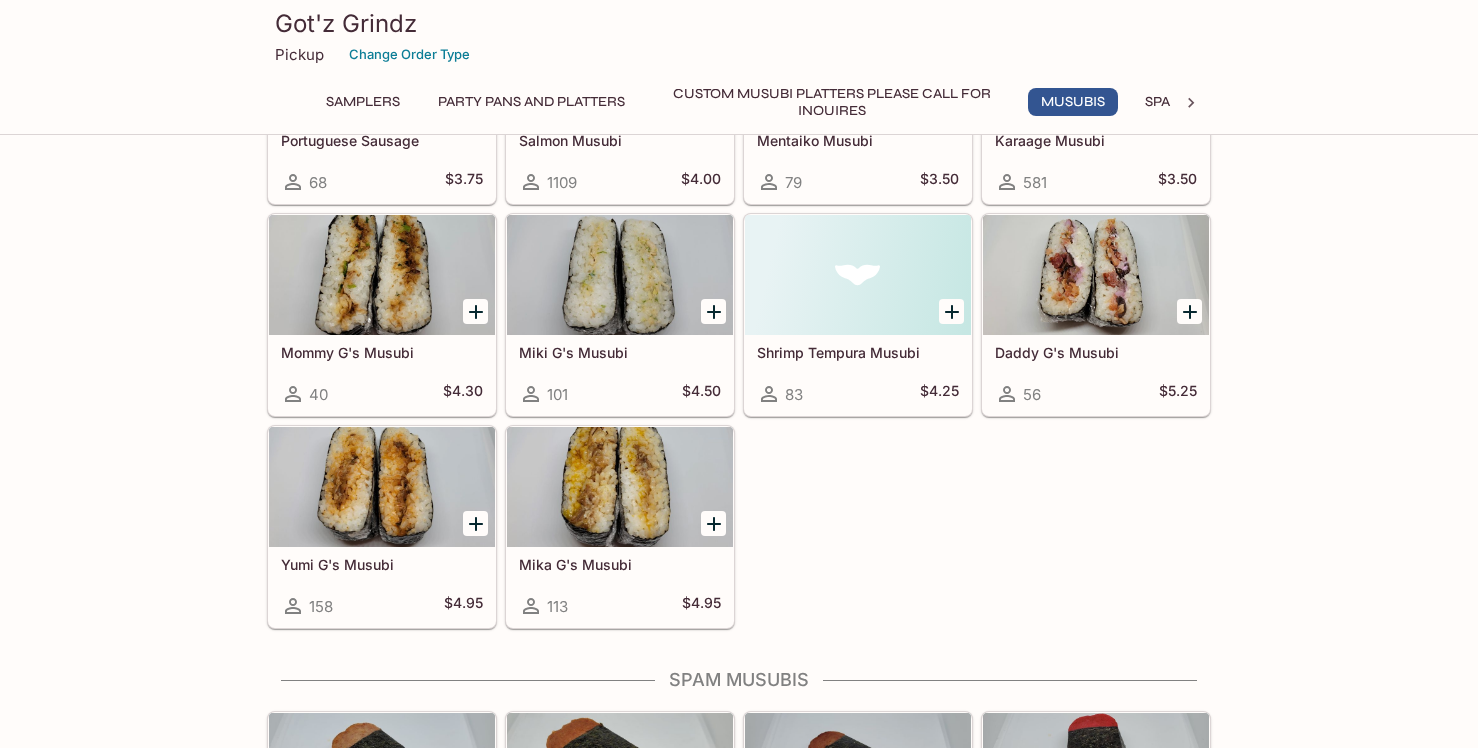 scroll, scrollTop: 1631, scrollLeft: 0, axis: vertical 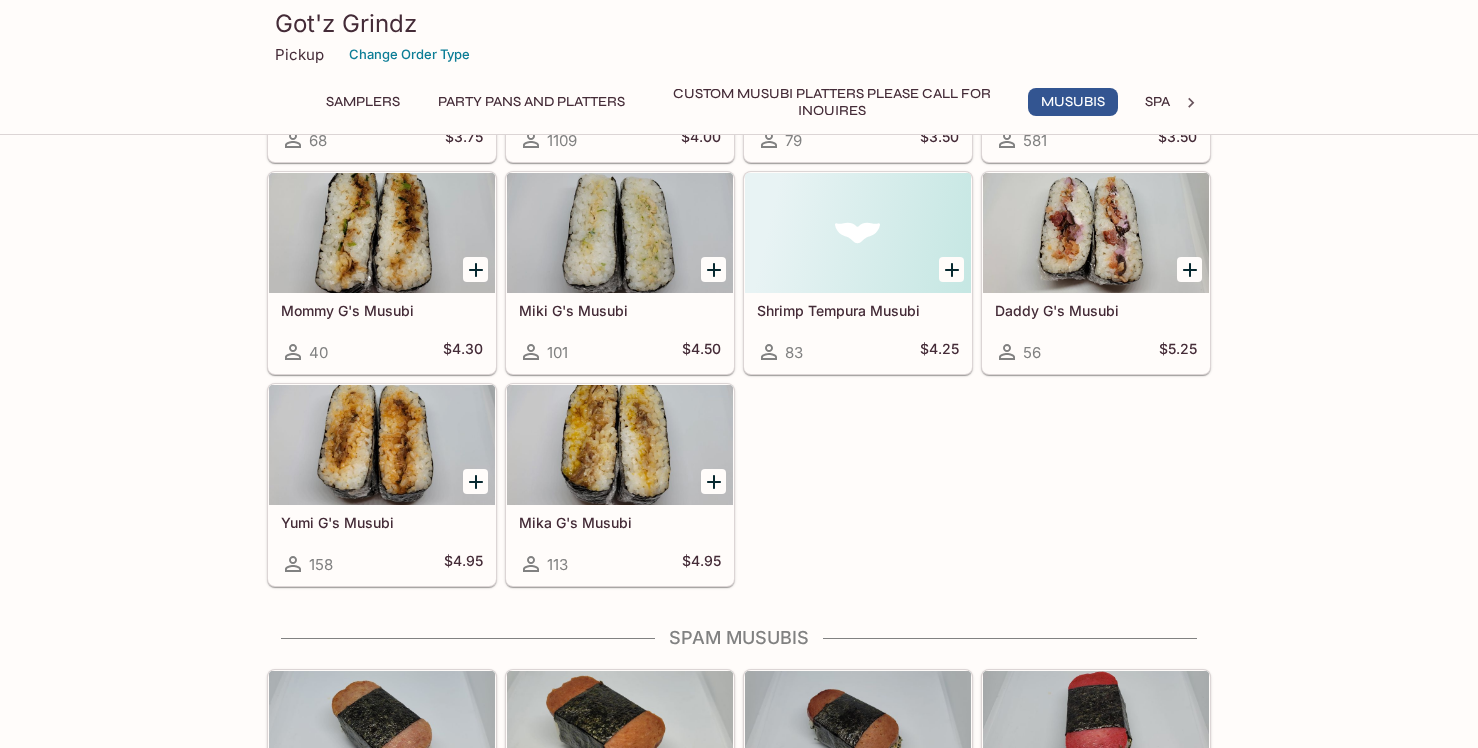click at bounding box center [1096, 233] 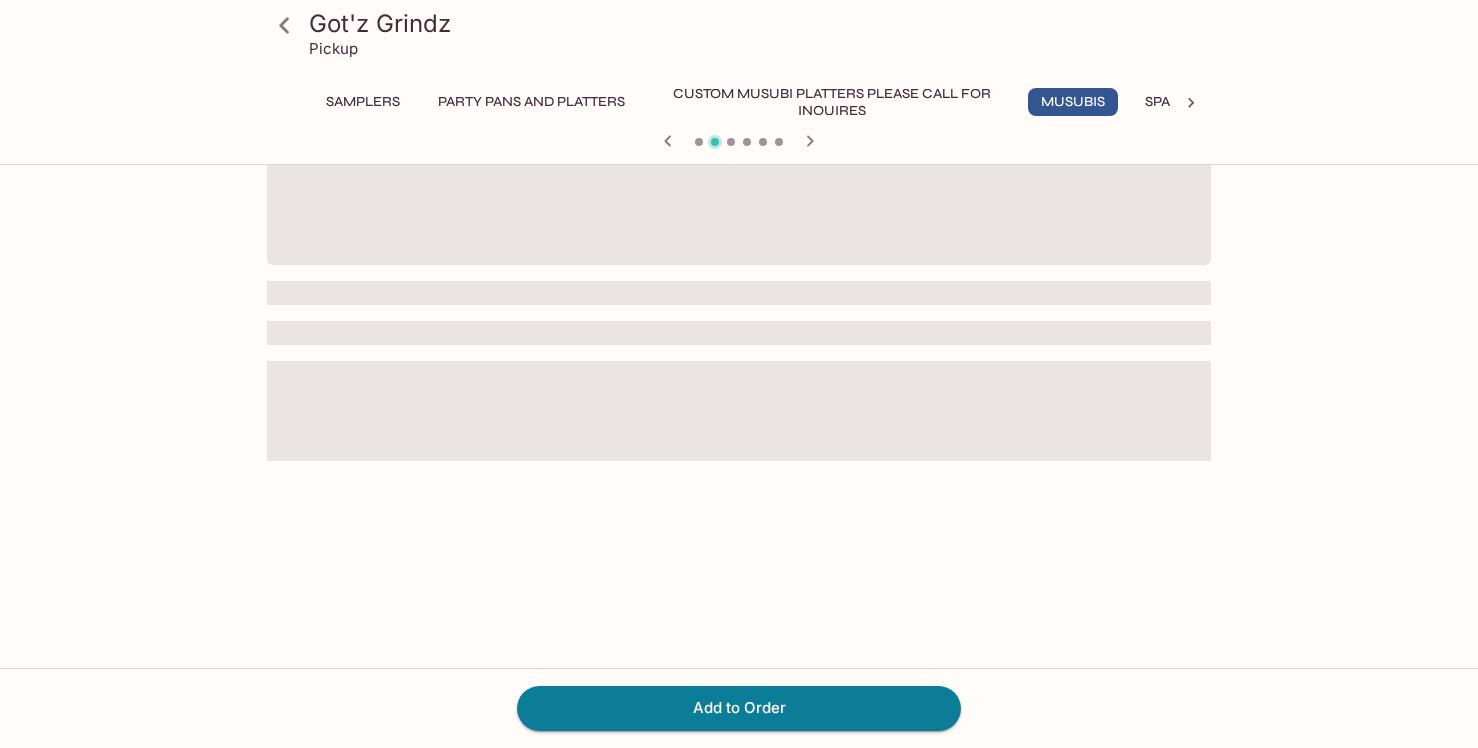 scroll, scrollTop: 0, scrollLeft: 0, axis: both 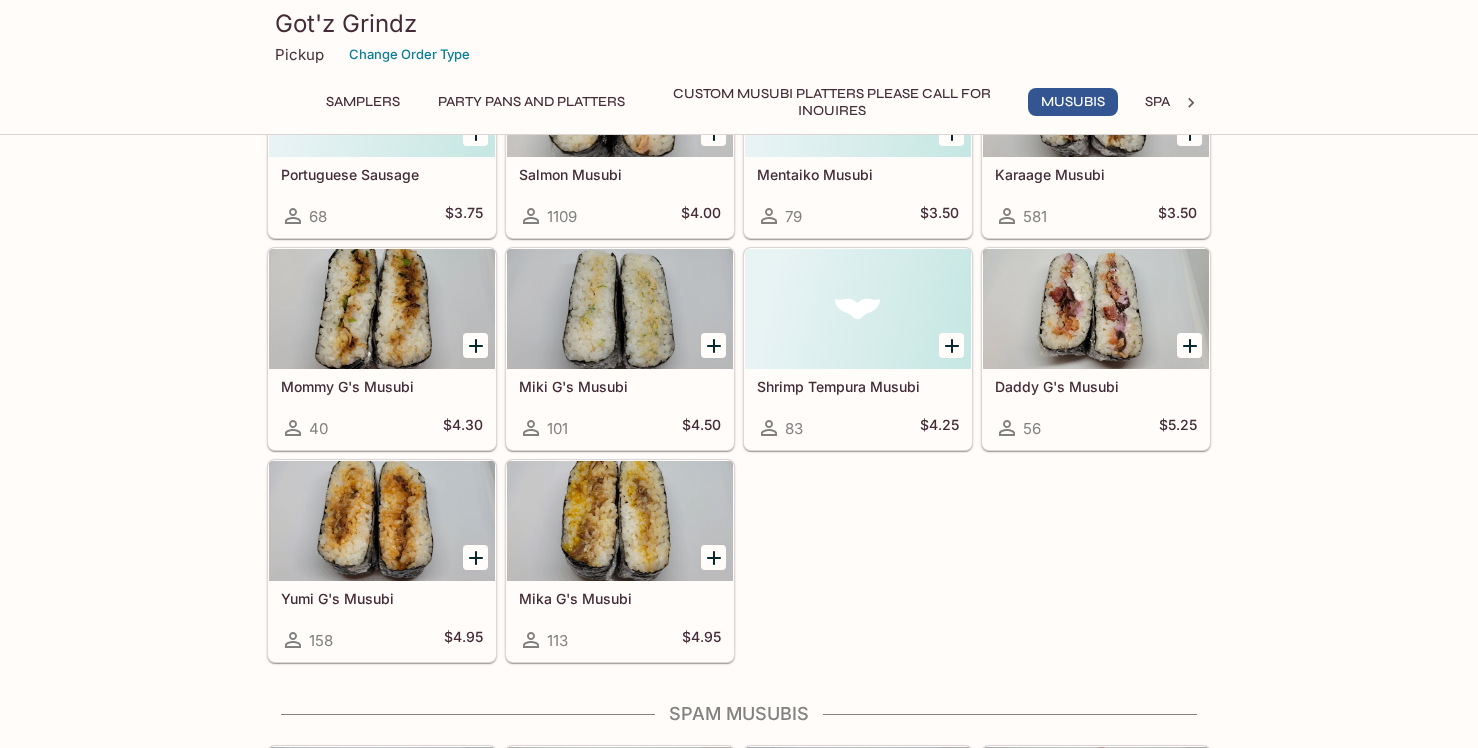 click at bounding box center (382, 521) 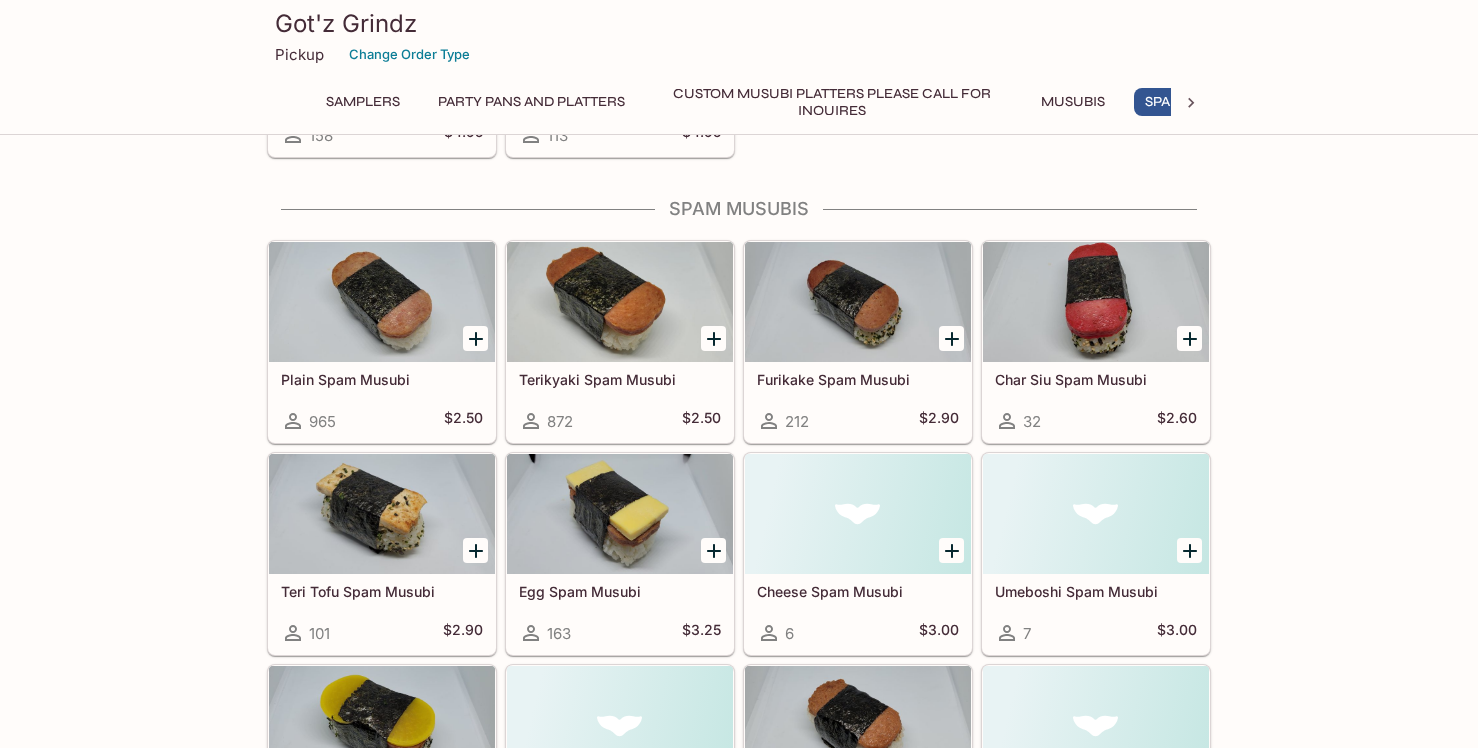 scroll, scrollTop: 2217, scrollLeft: 0, axis: vertical 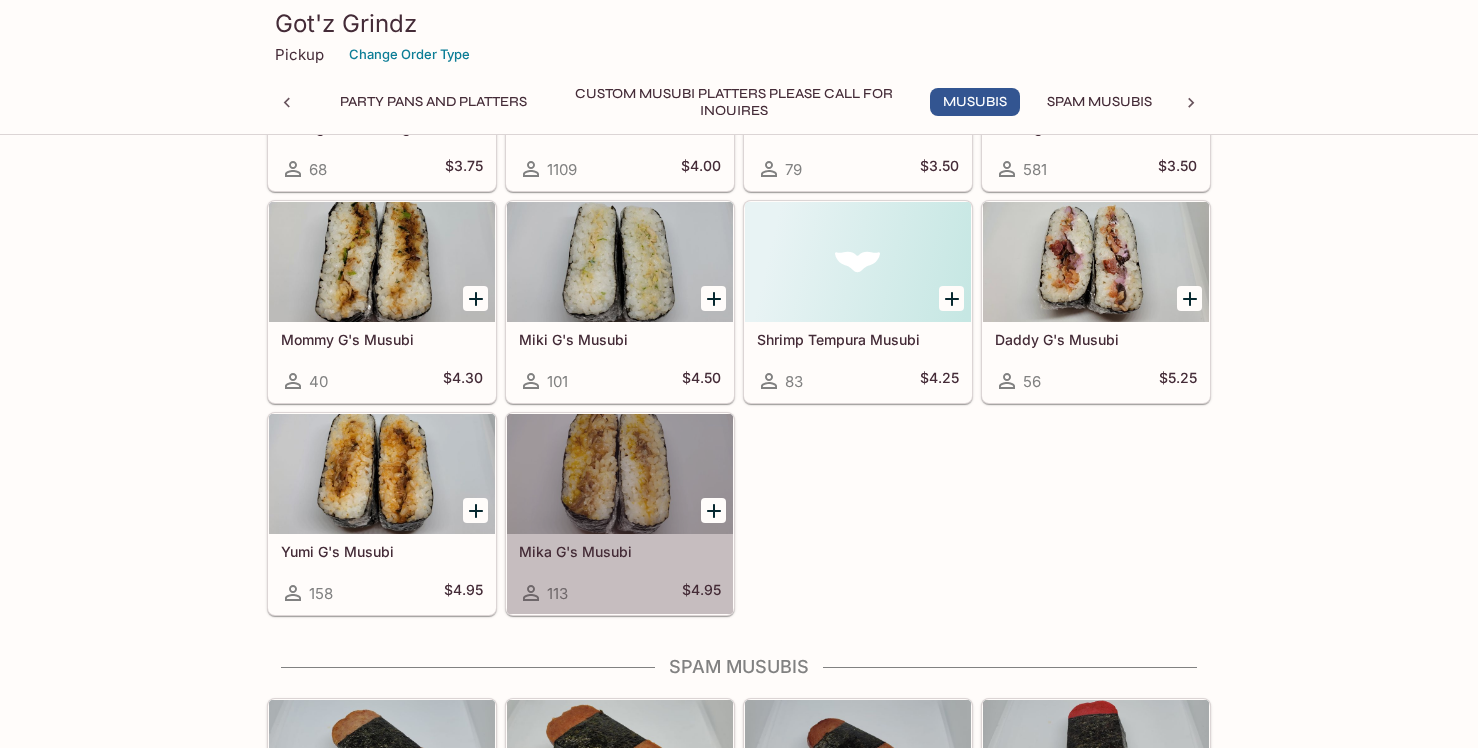 click at bounding box center (620, 474) 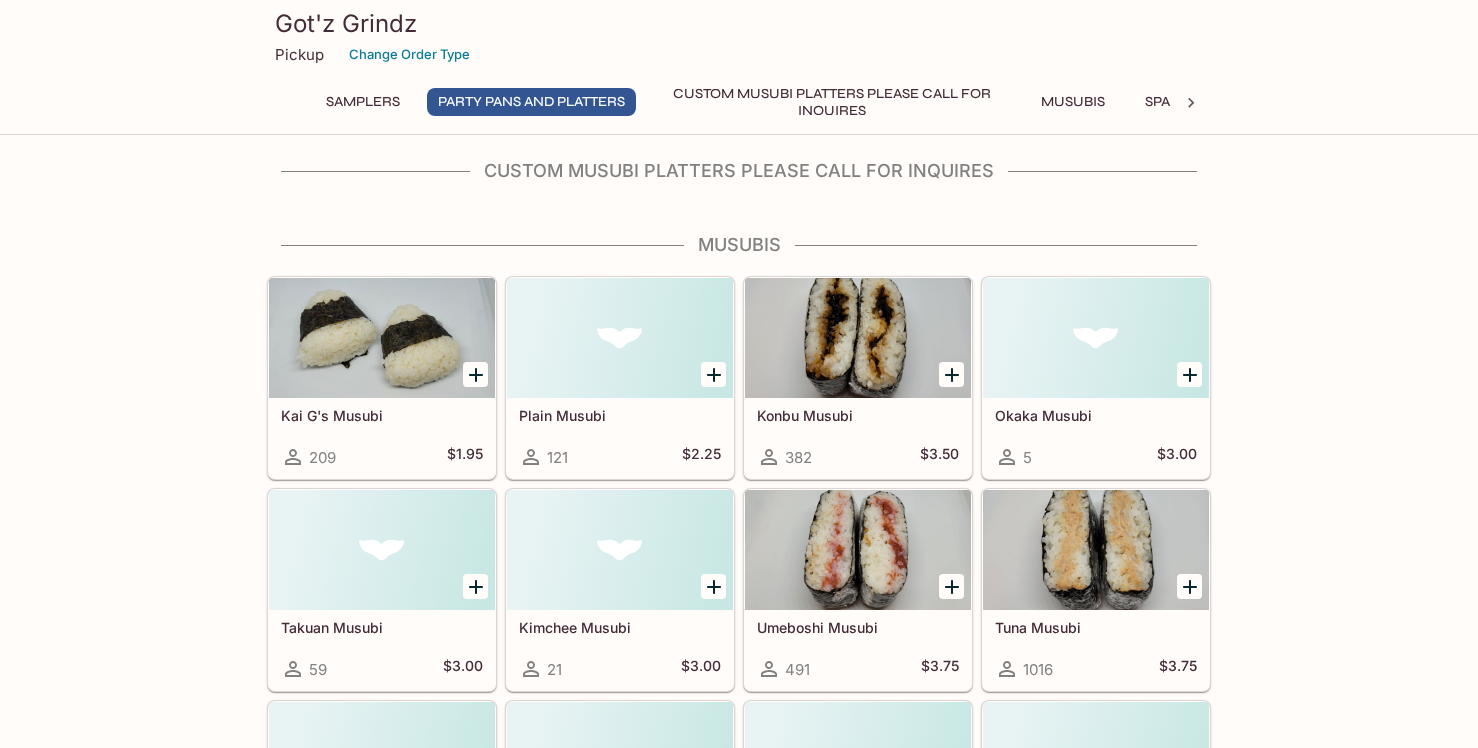 scroll, scrollTop: 639, scrollLeft: 0, axis: vertical 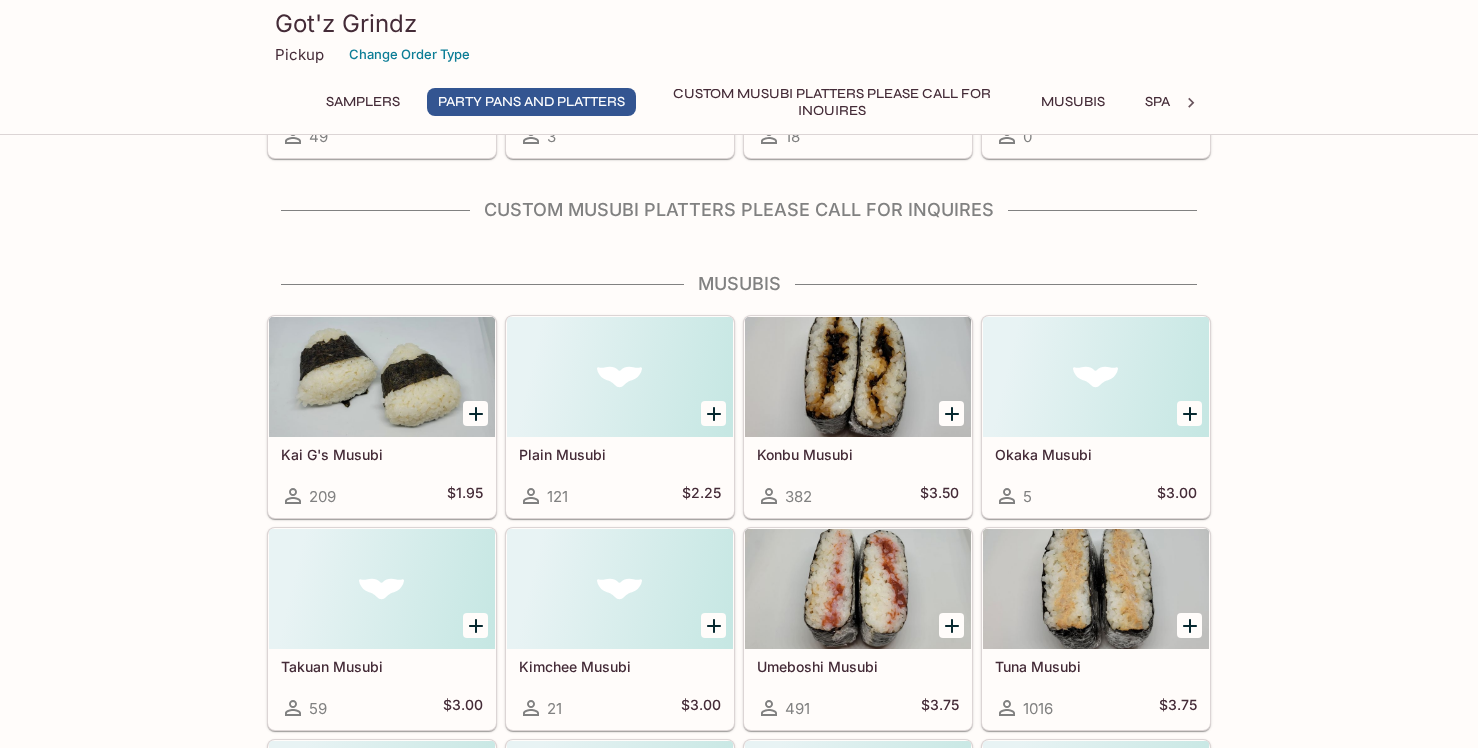 click at bounding box center (858, 377) 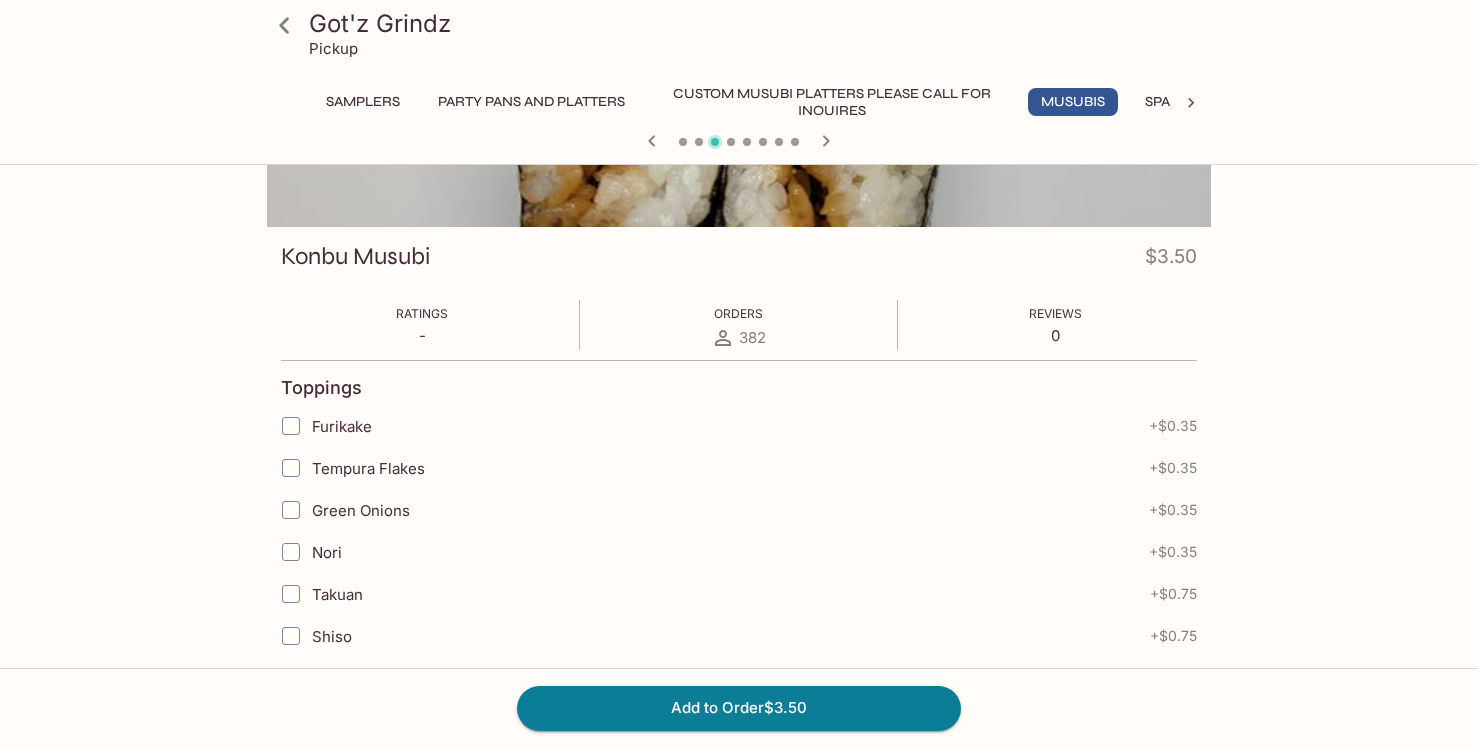 scroll, scrollTop: 0, scrollLeft: 0, axis: both 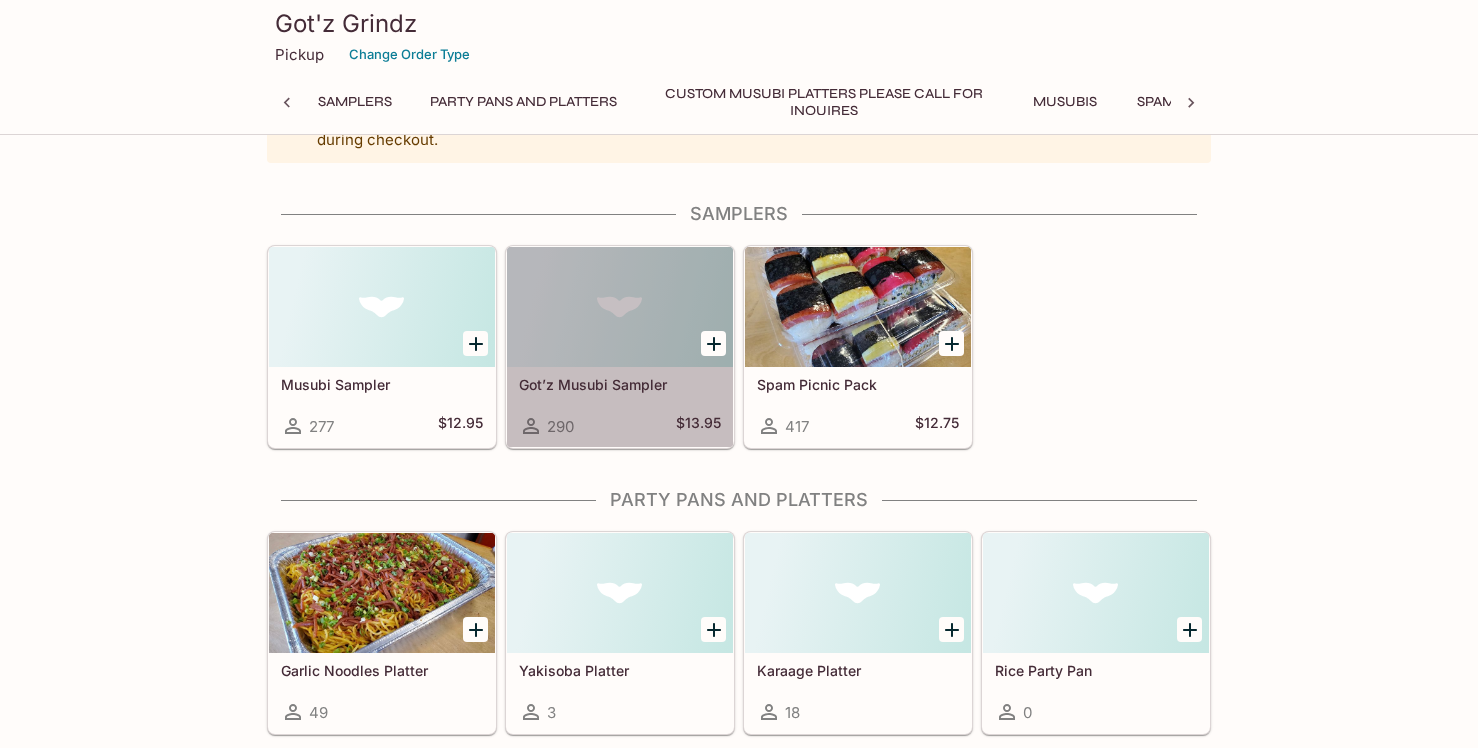 click at bounding box center (620, 307) 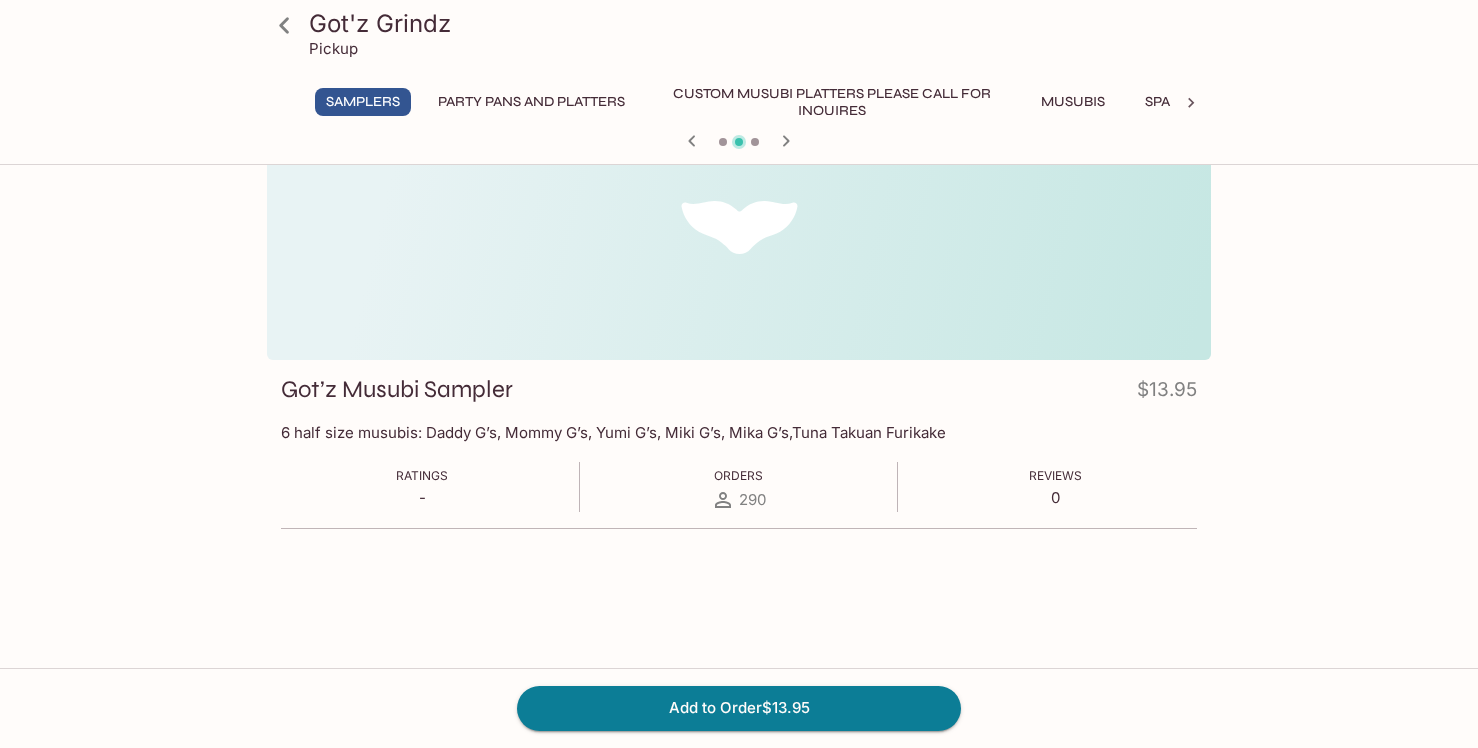 scroll, scrollTop: 173, scrollLeft: 0, axis: vertical 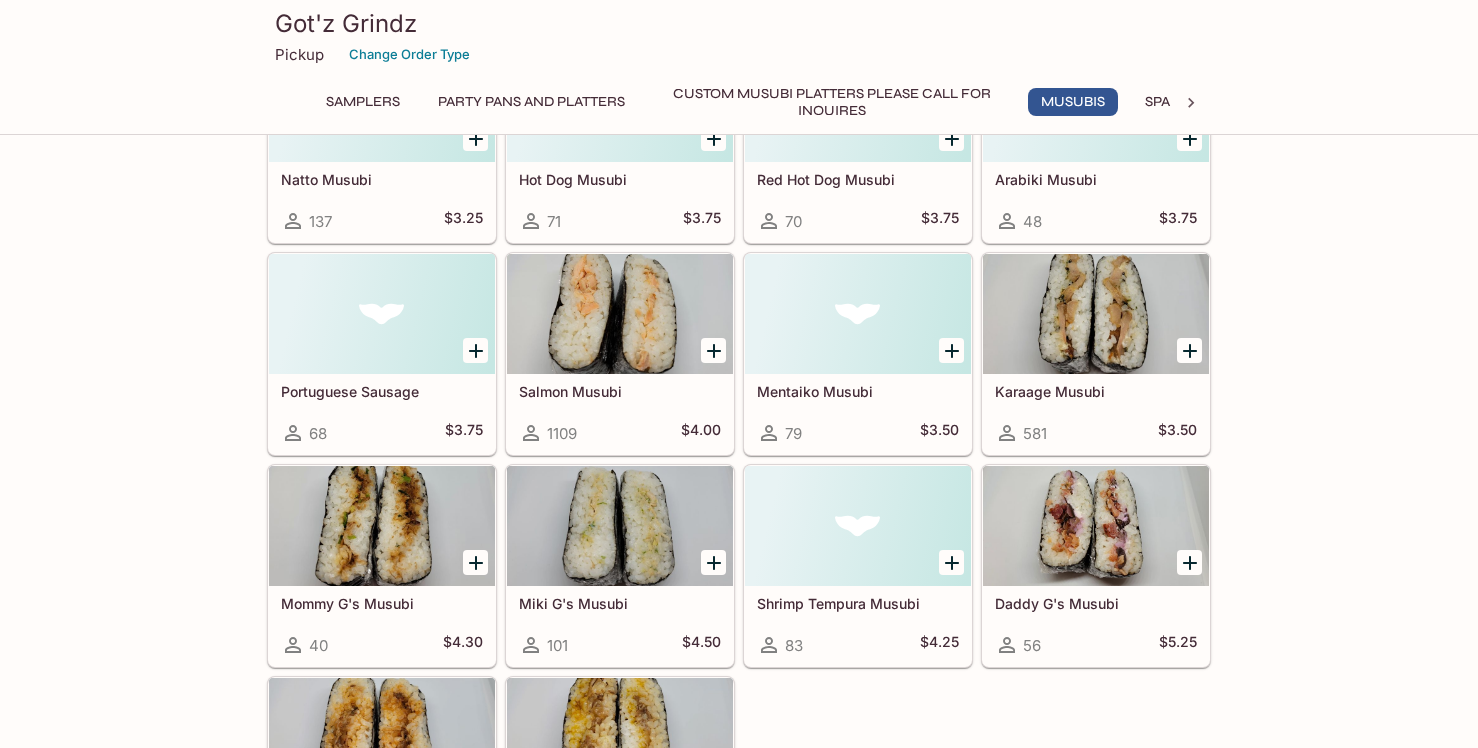 click at bounding box center [382, 526] 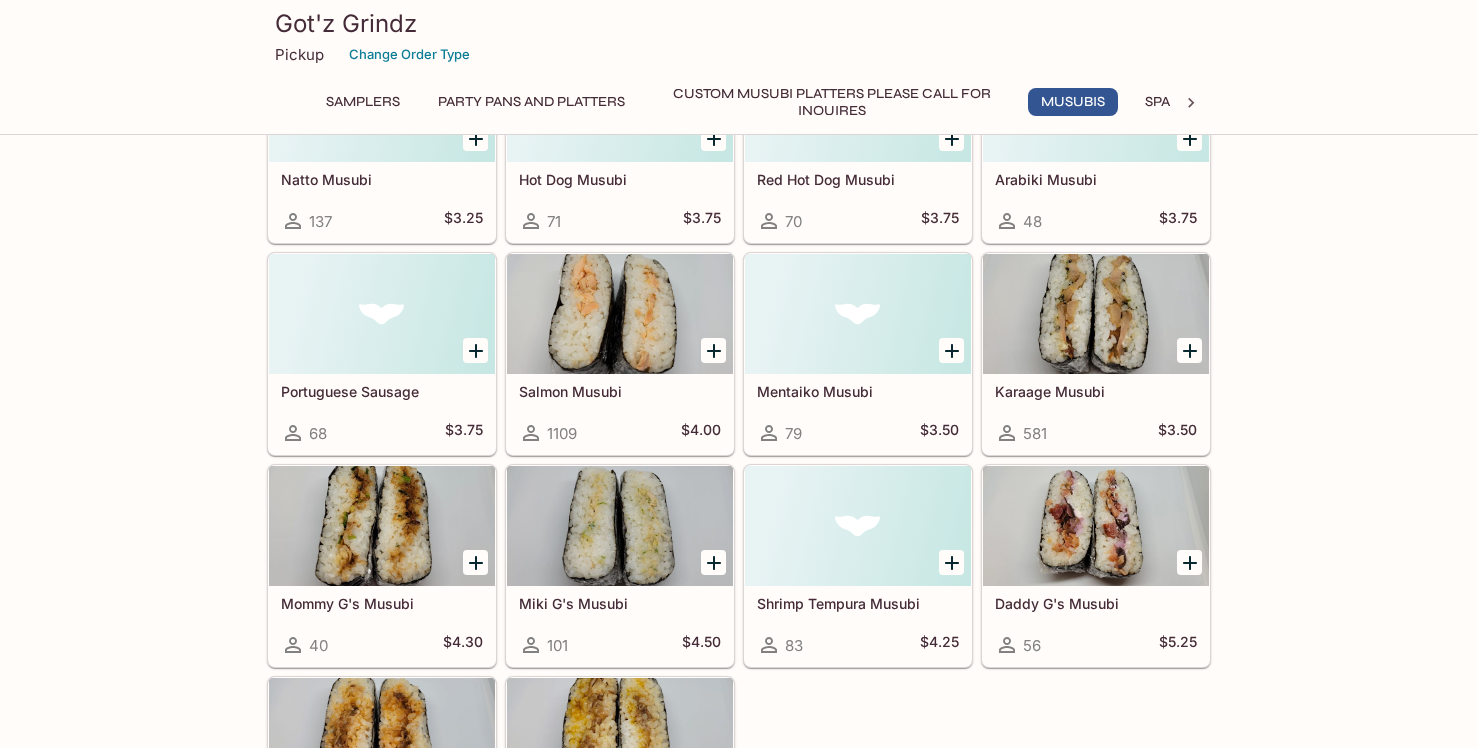 scroll, scrollTop: 0, scrollLeft: 0, axis: both 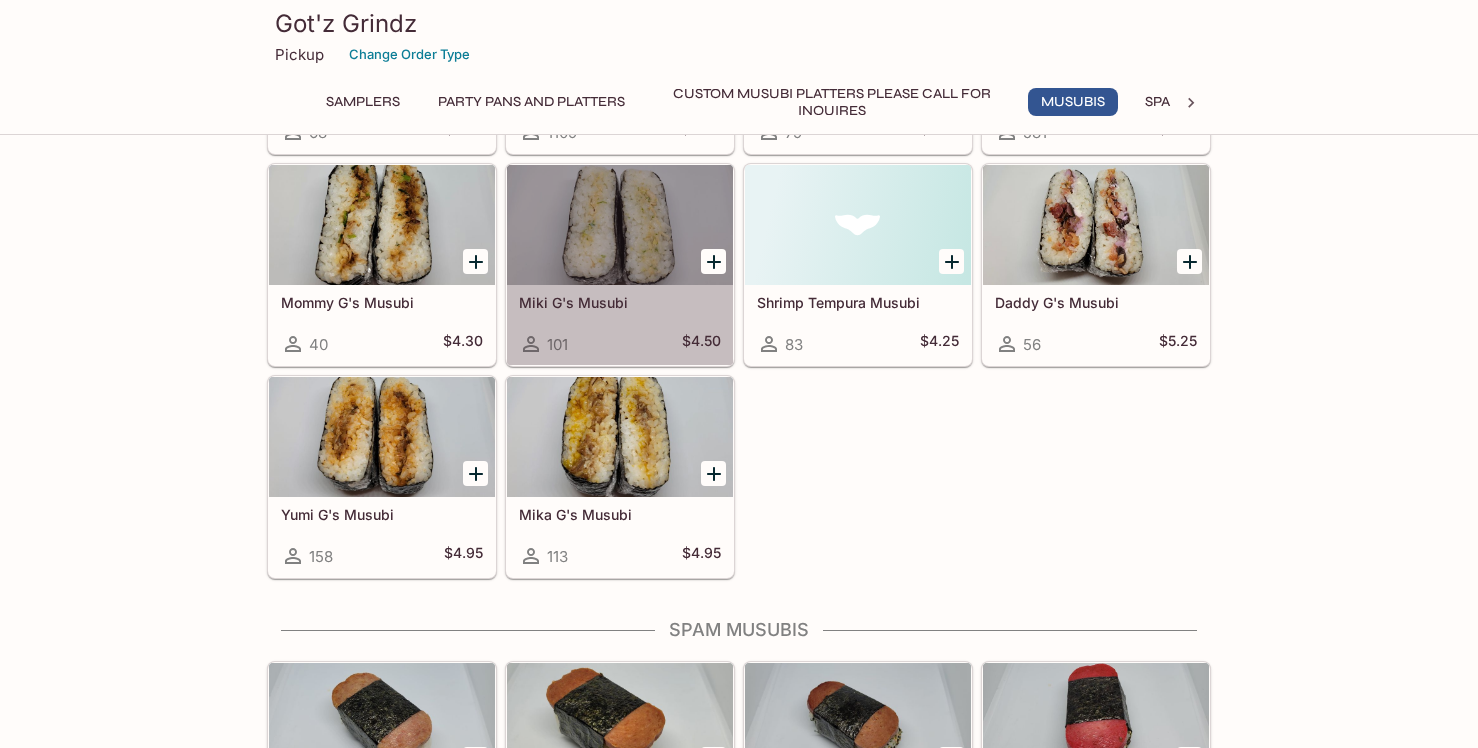 click at bounding box center (620, 225) 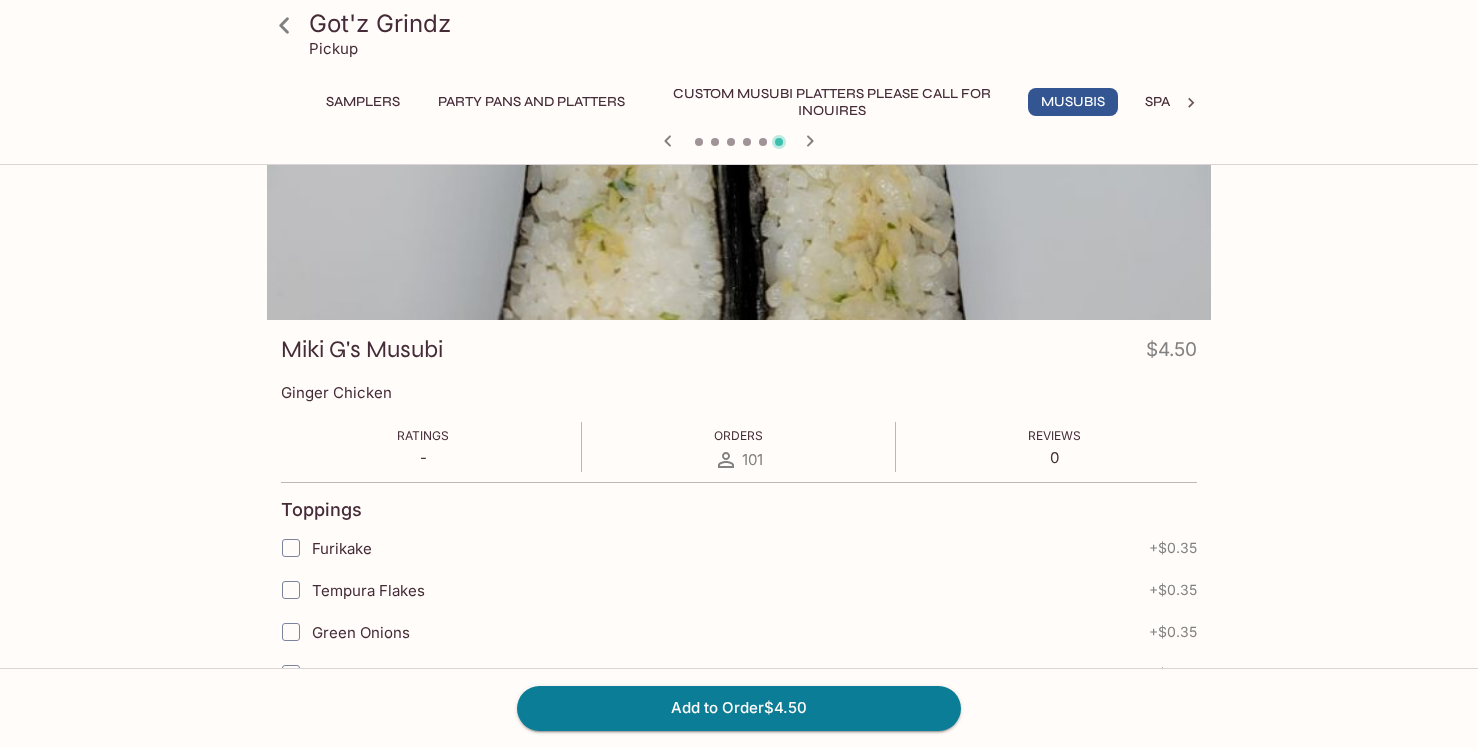 scroll, scrollTop: 114, scrollLeft: 0, axis: vertical 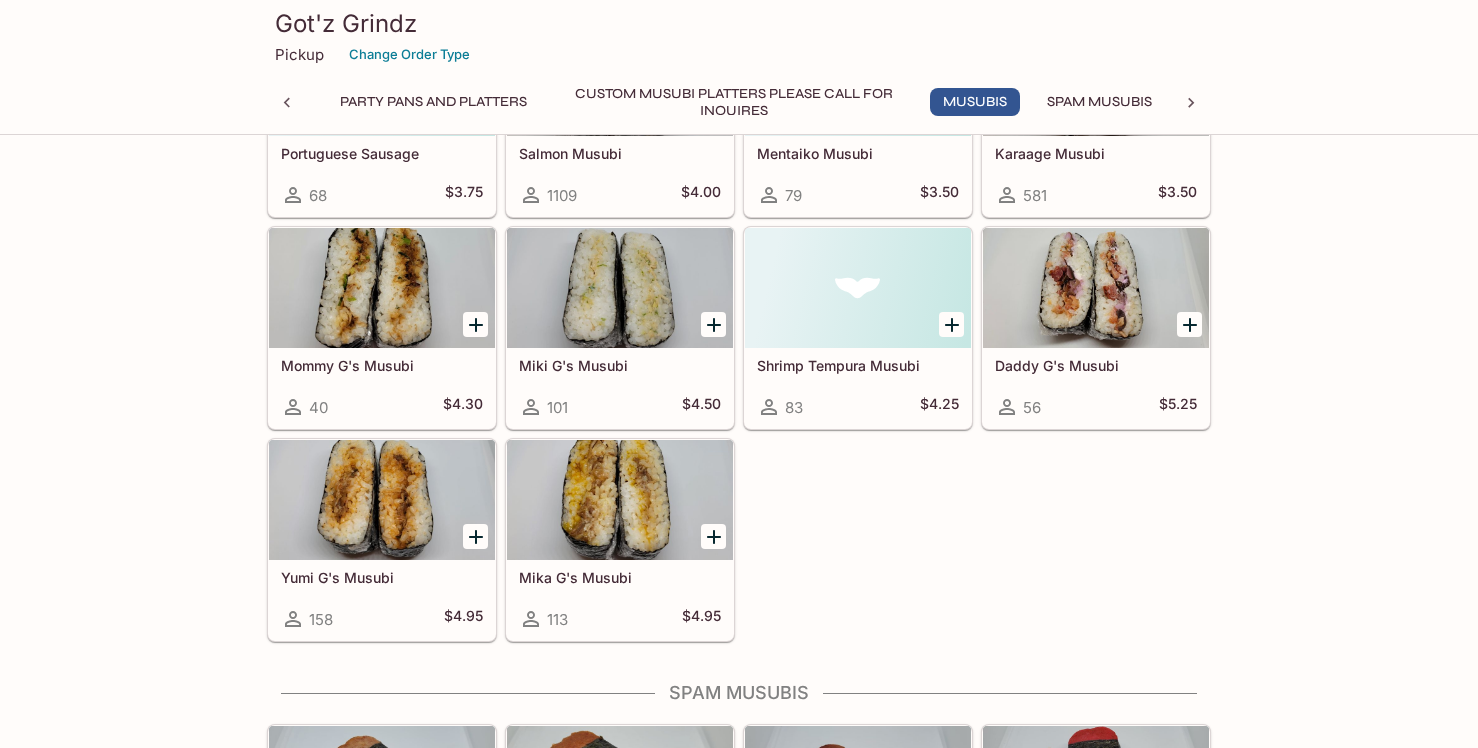 click at bounding box center [1096, 288] 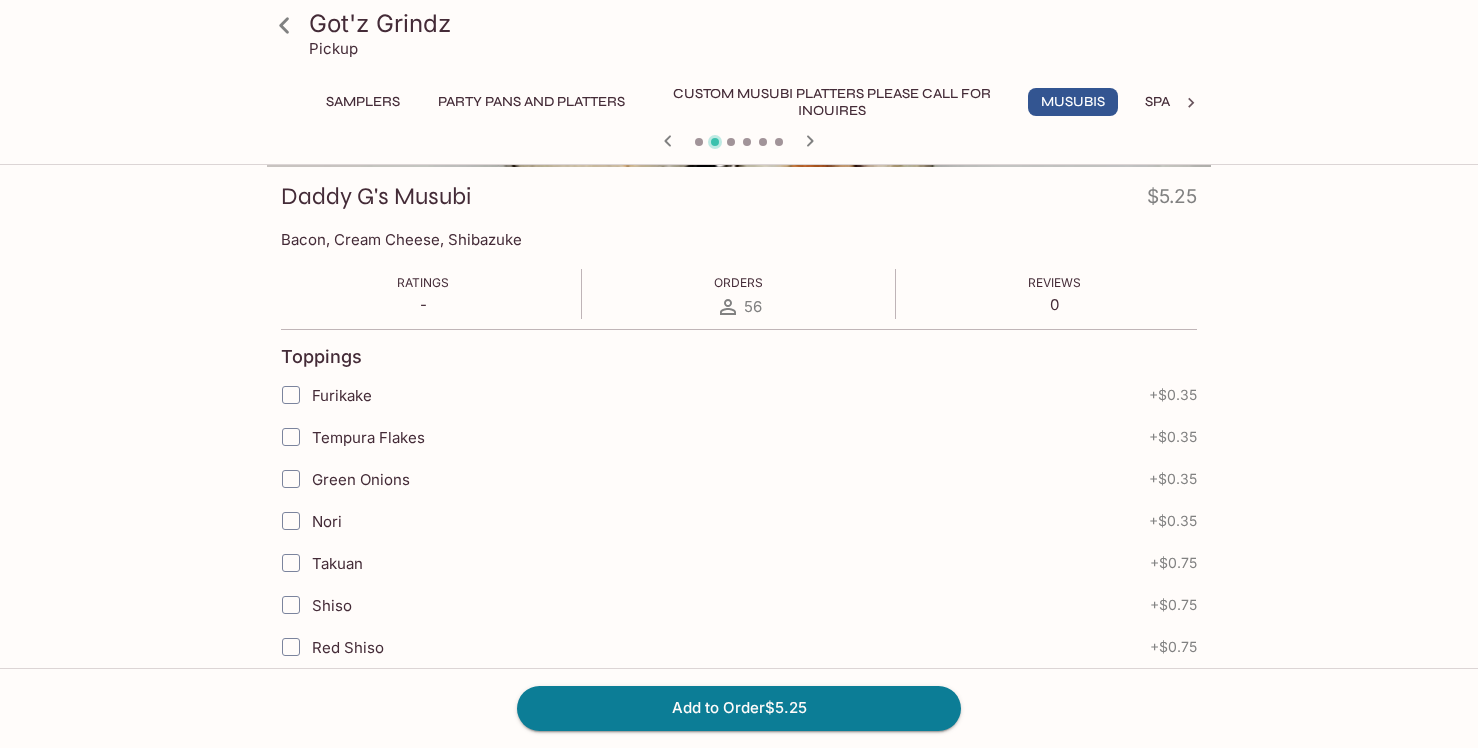 scroll, scrollTop: 274, scrollLeft: 0, axis: vertical 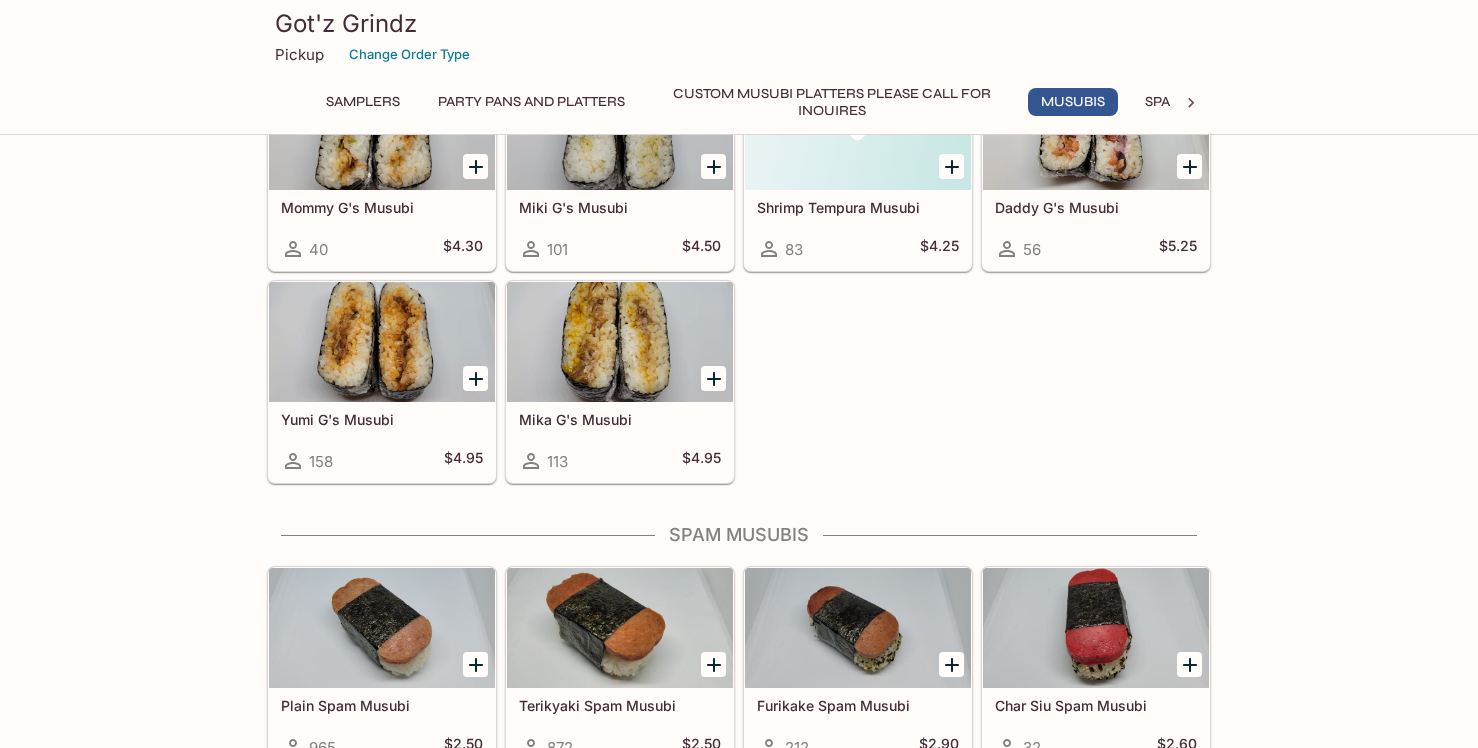 click at bounding box center [382, 342] 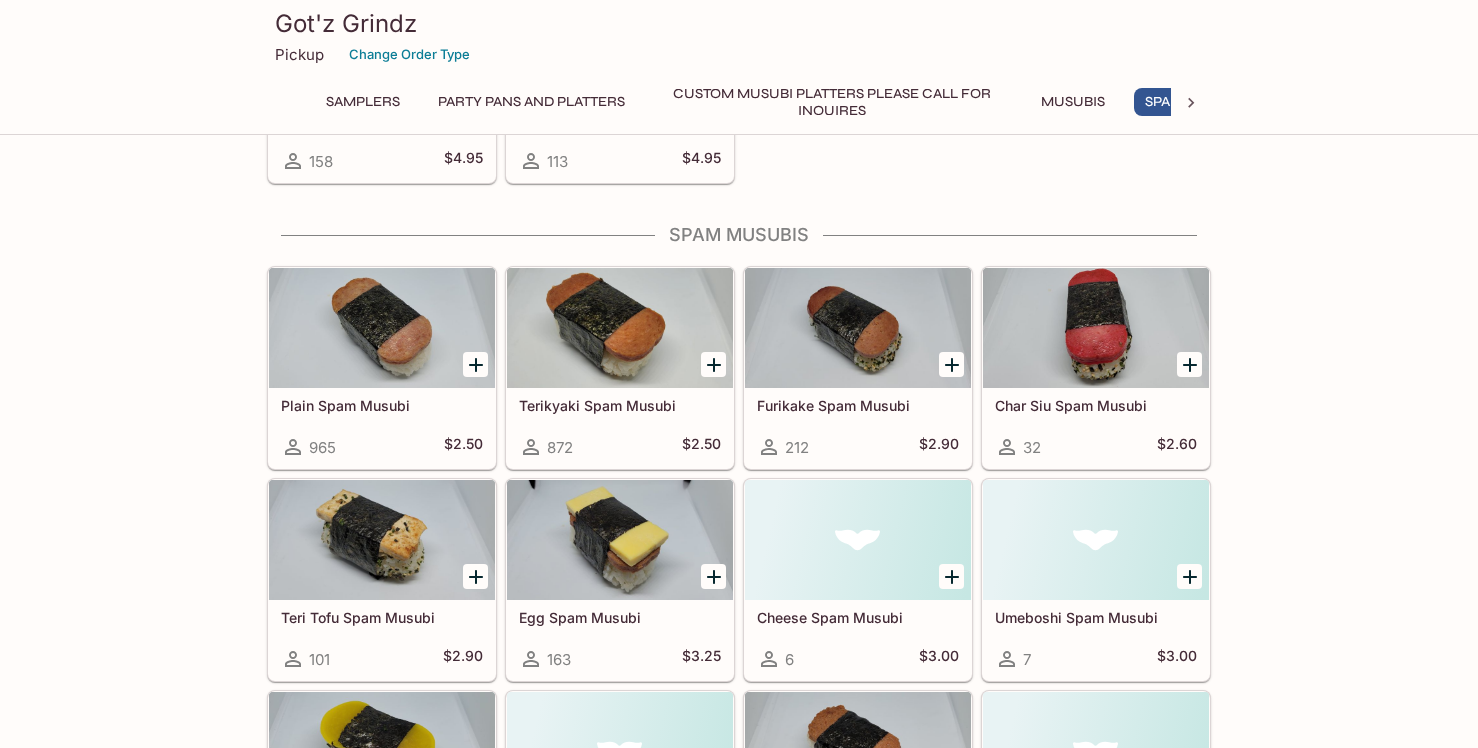 scroll, scrollTop: 2117, scrollLeft: 0, axis: vertical 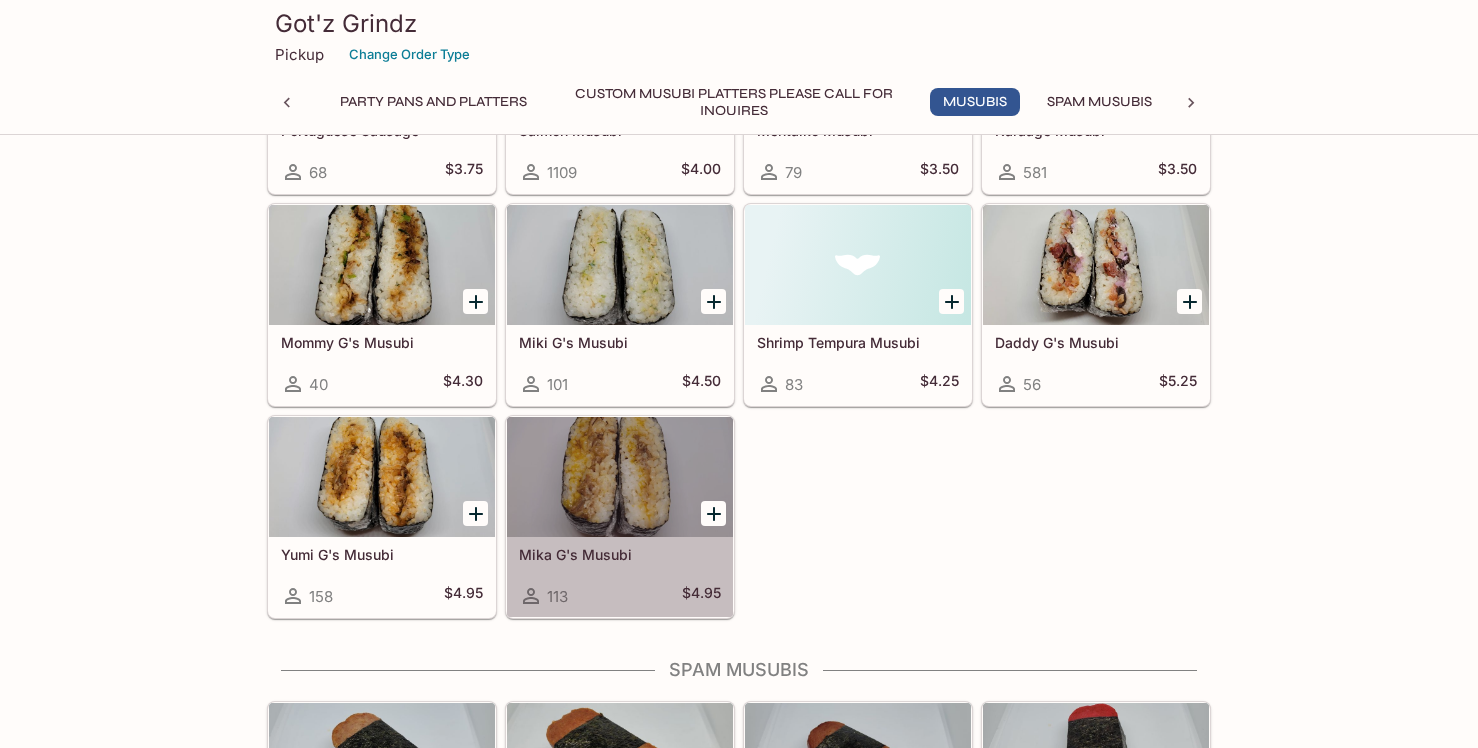 click at bounding box center (620, 477) 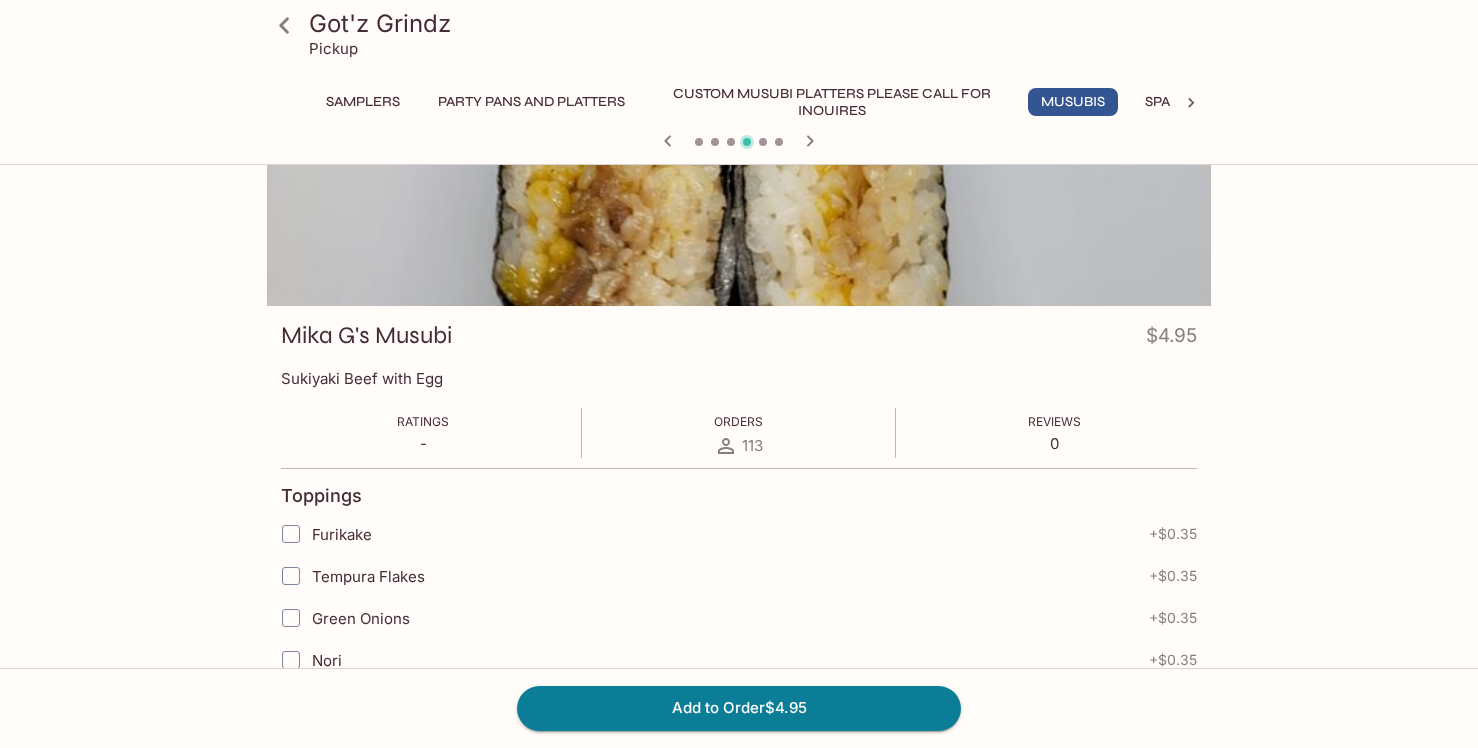 scroll, scrollTop: 52, scrollLeft: 0, axis: vertical 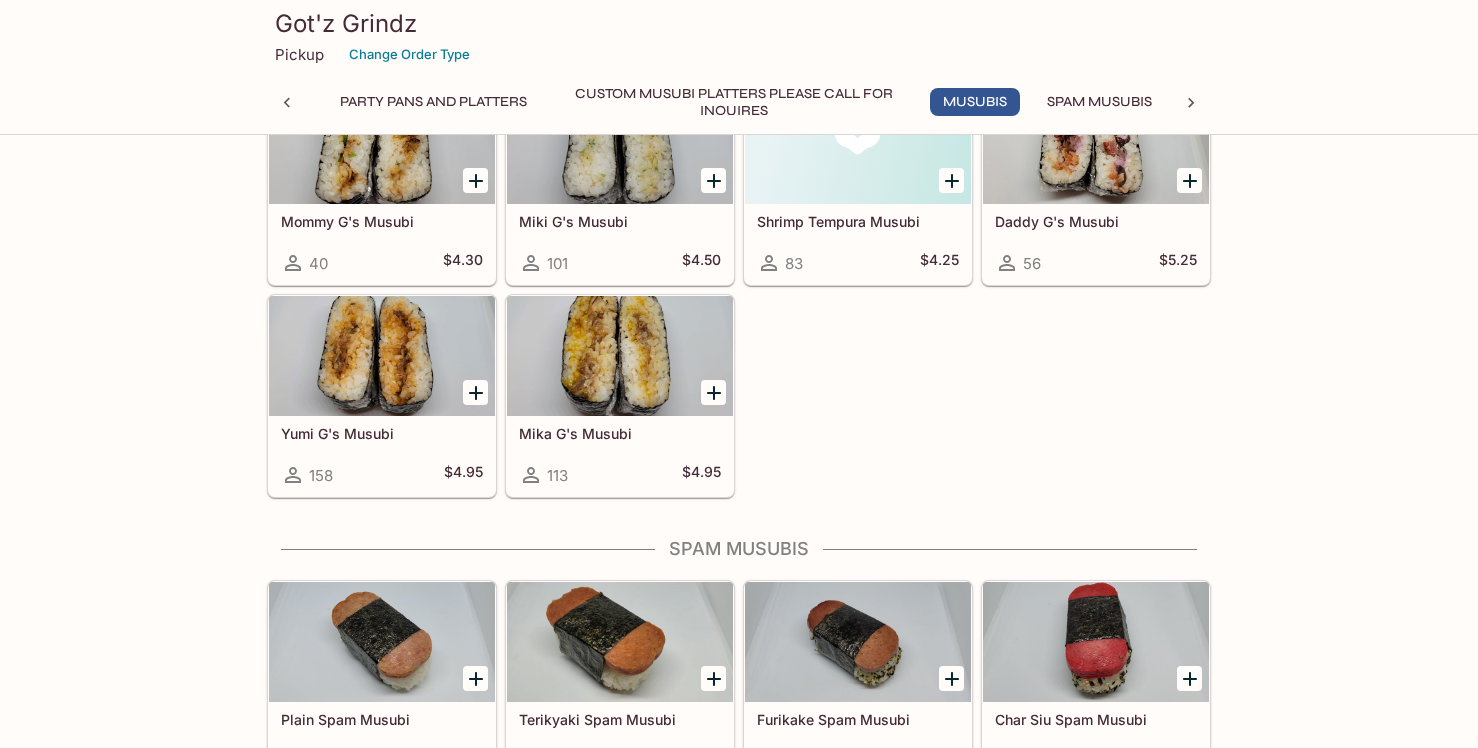 click at bounding box center [382, 356] 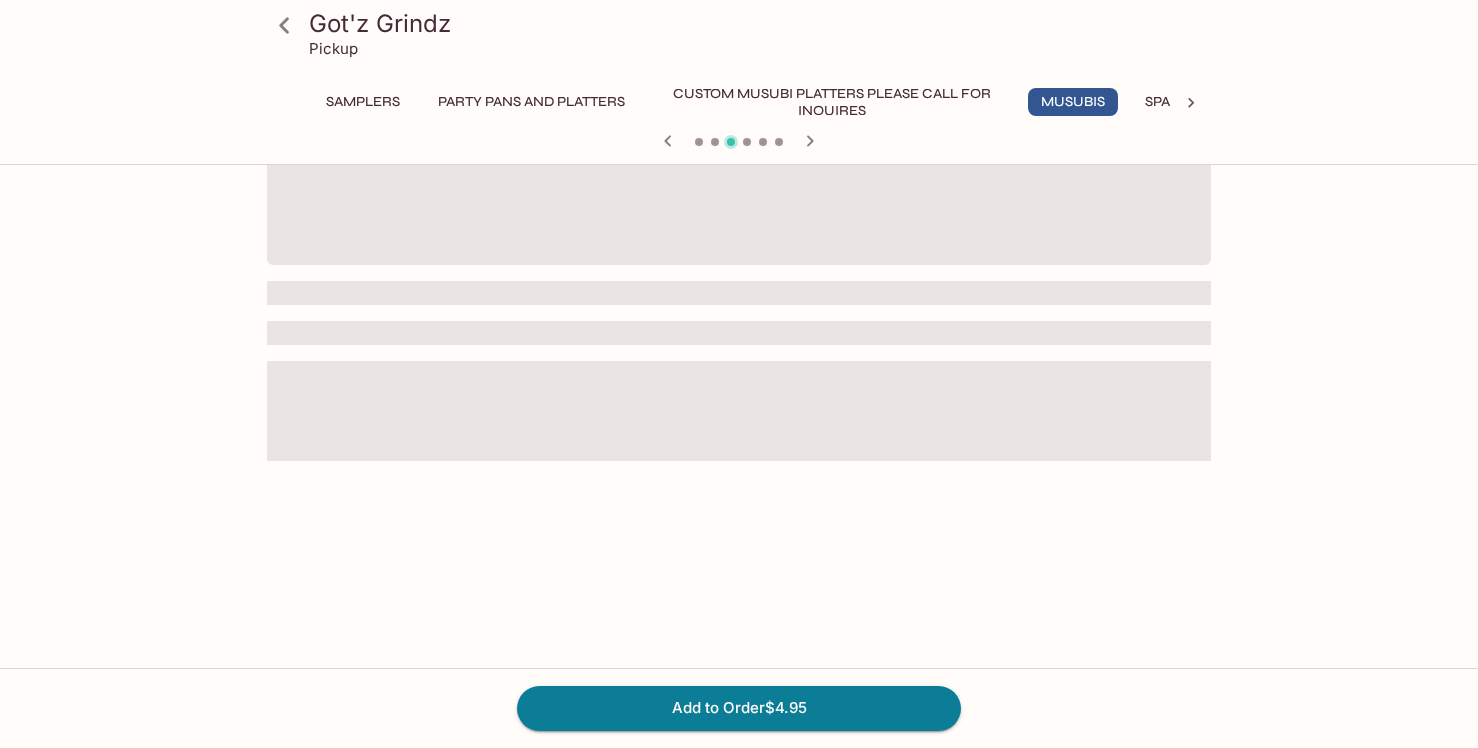 scroll, scrollTop: 0, scrollLeft: 0, axis: both 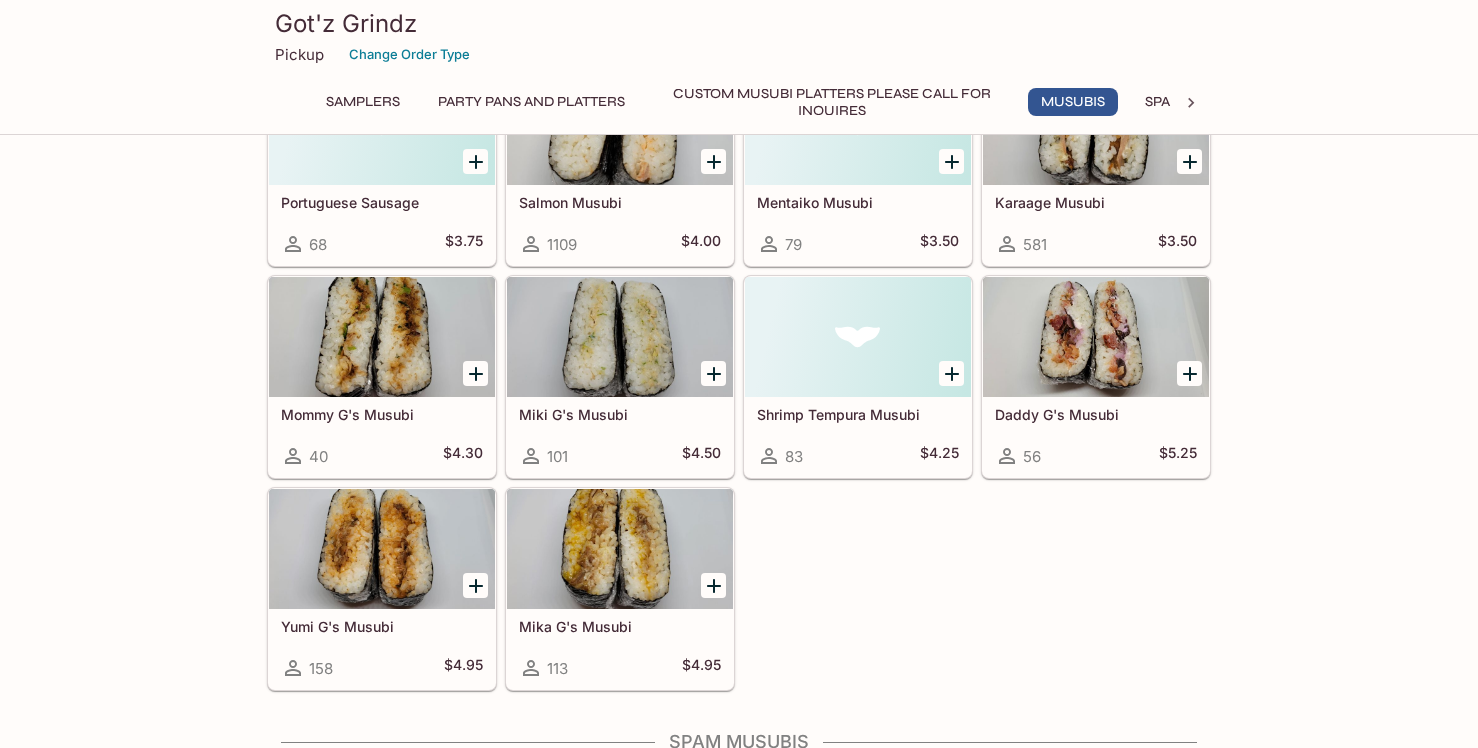 click at bounding box center [1096, 337] 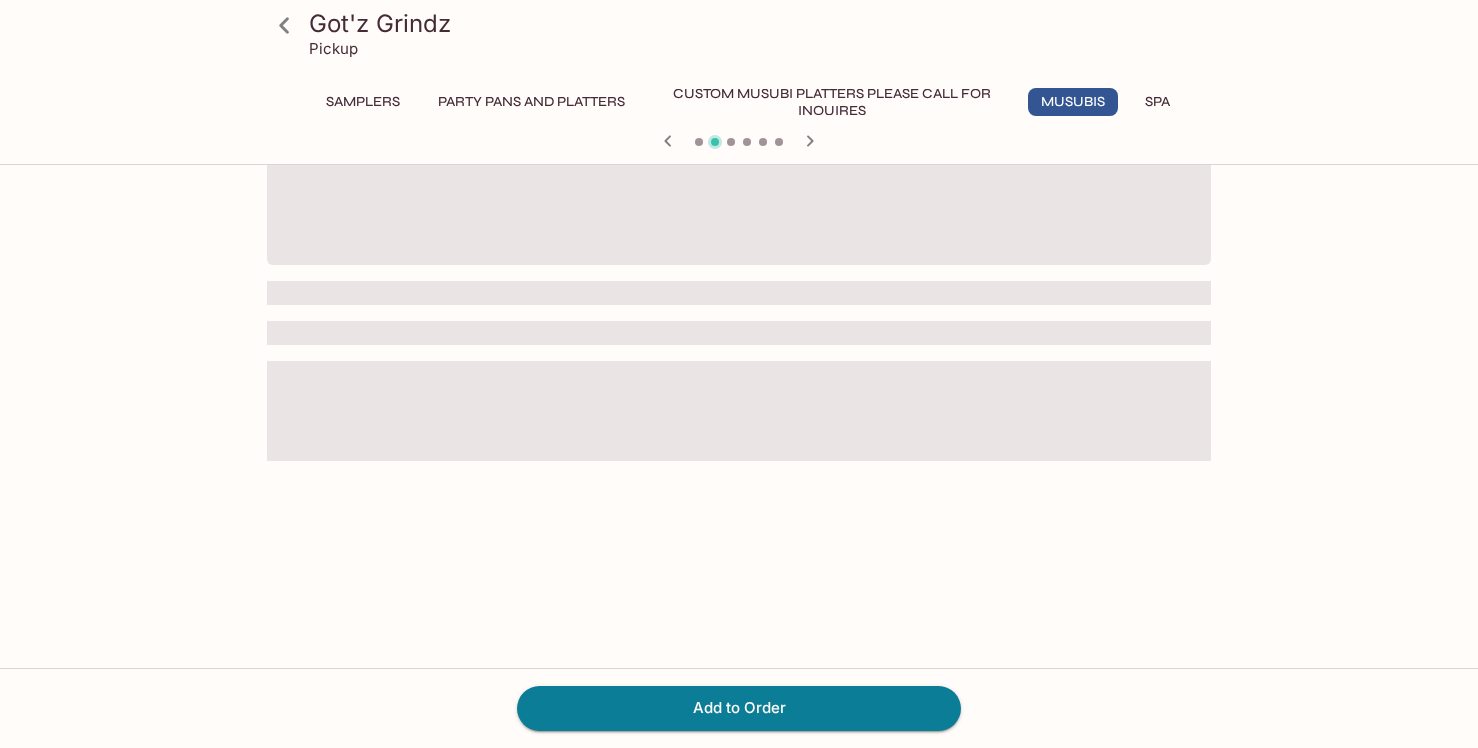 scroll, scrollTop: 0, scrollLeft: 0, axis: both 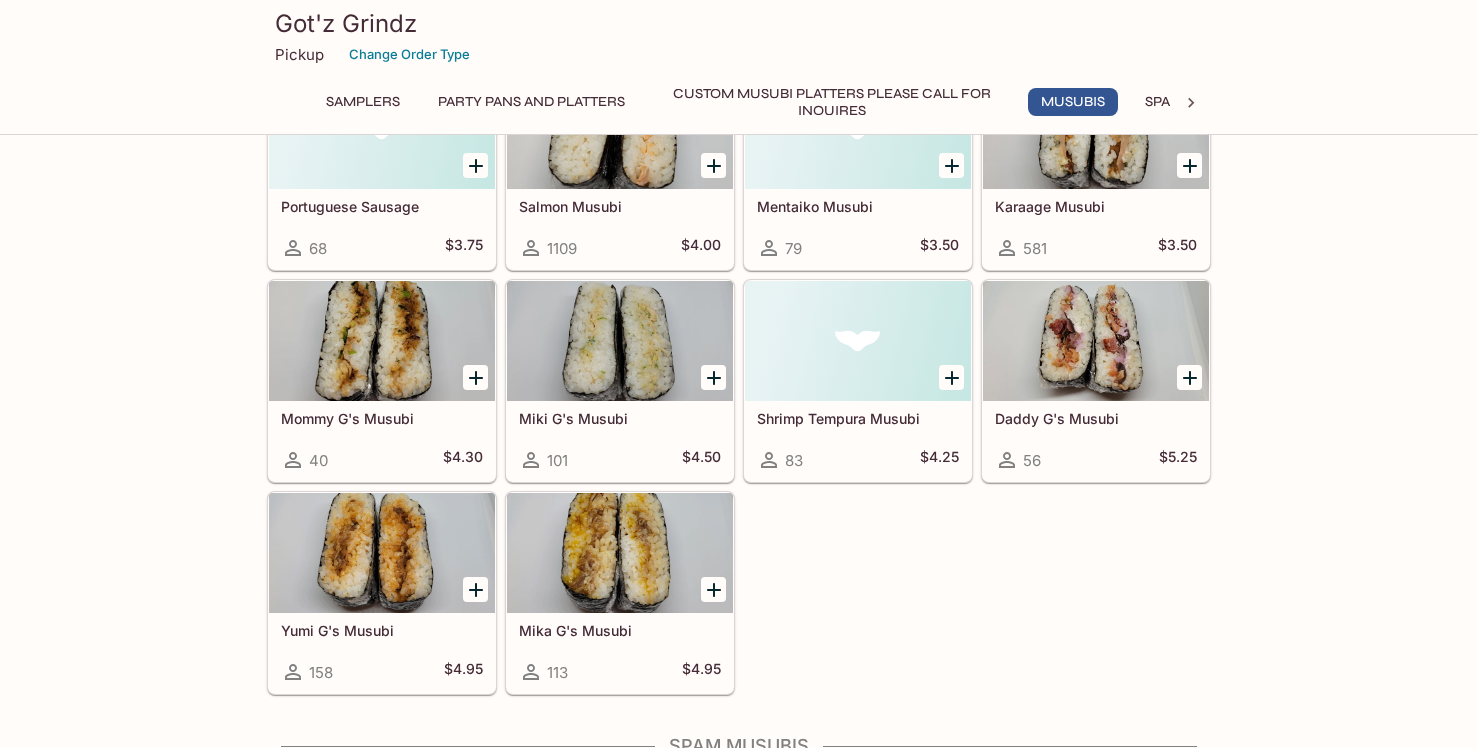 click at bounding box center (382, 341) 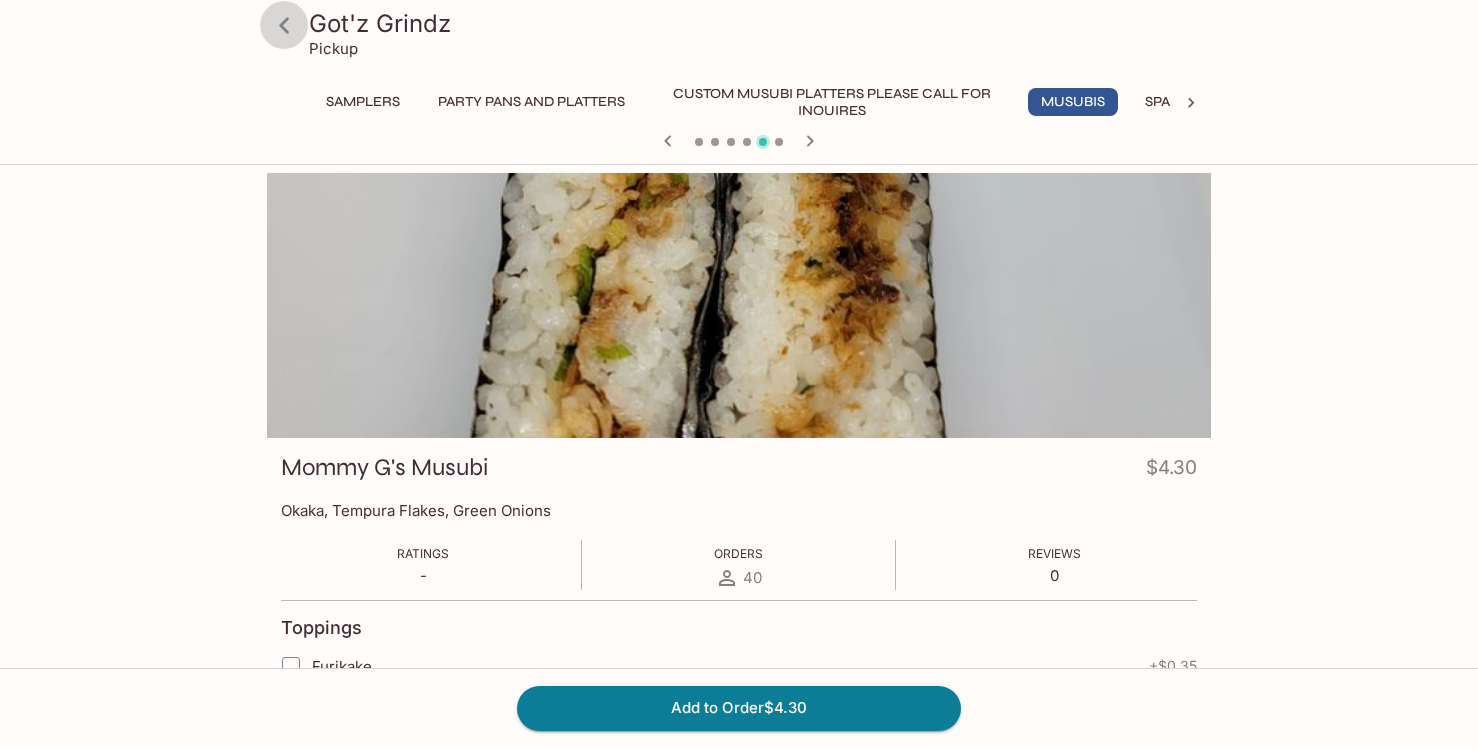 click 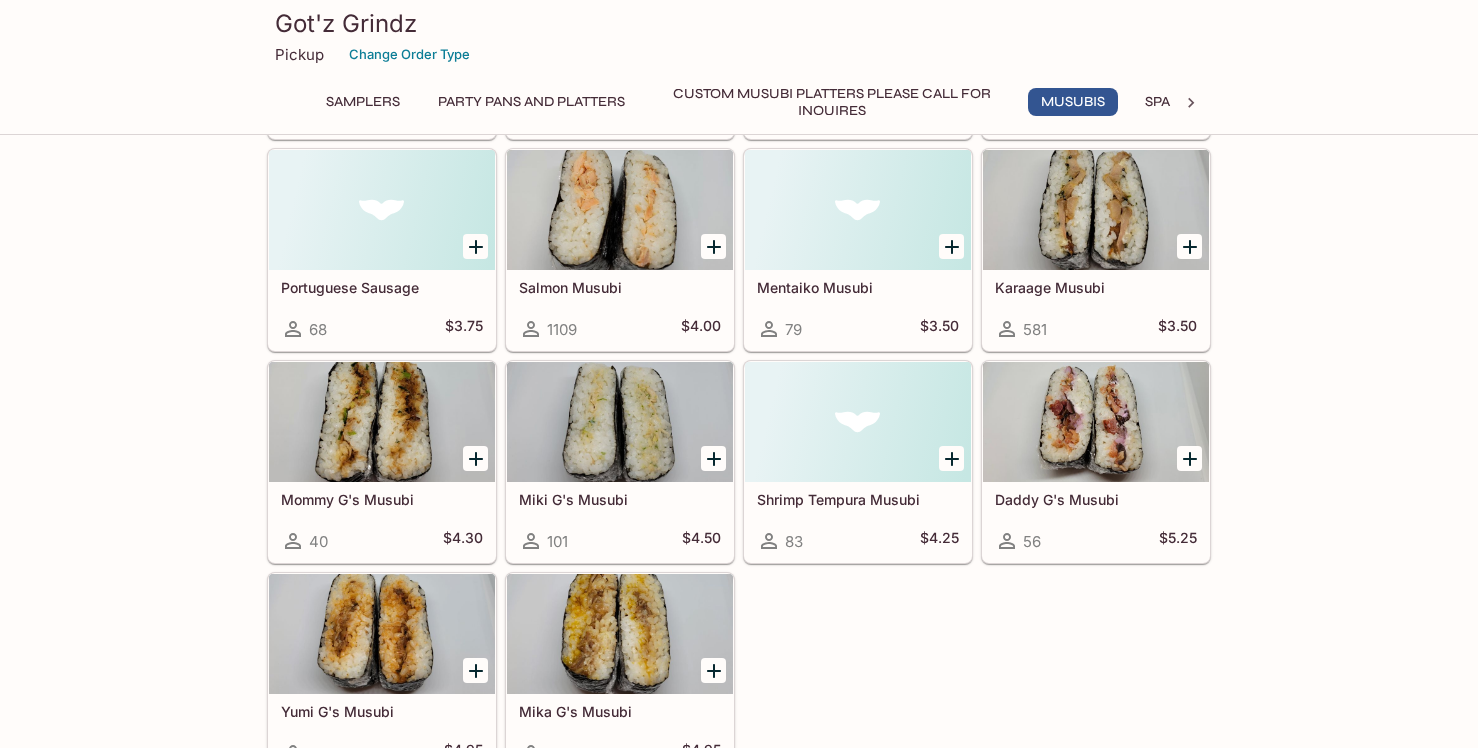 scroll, scrollTop: 1443, scrollLeft: 0, axis: vertical 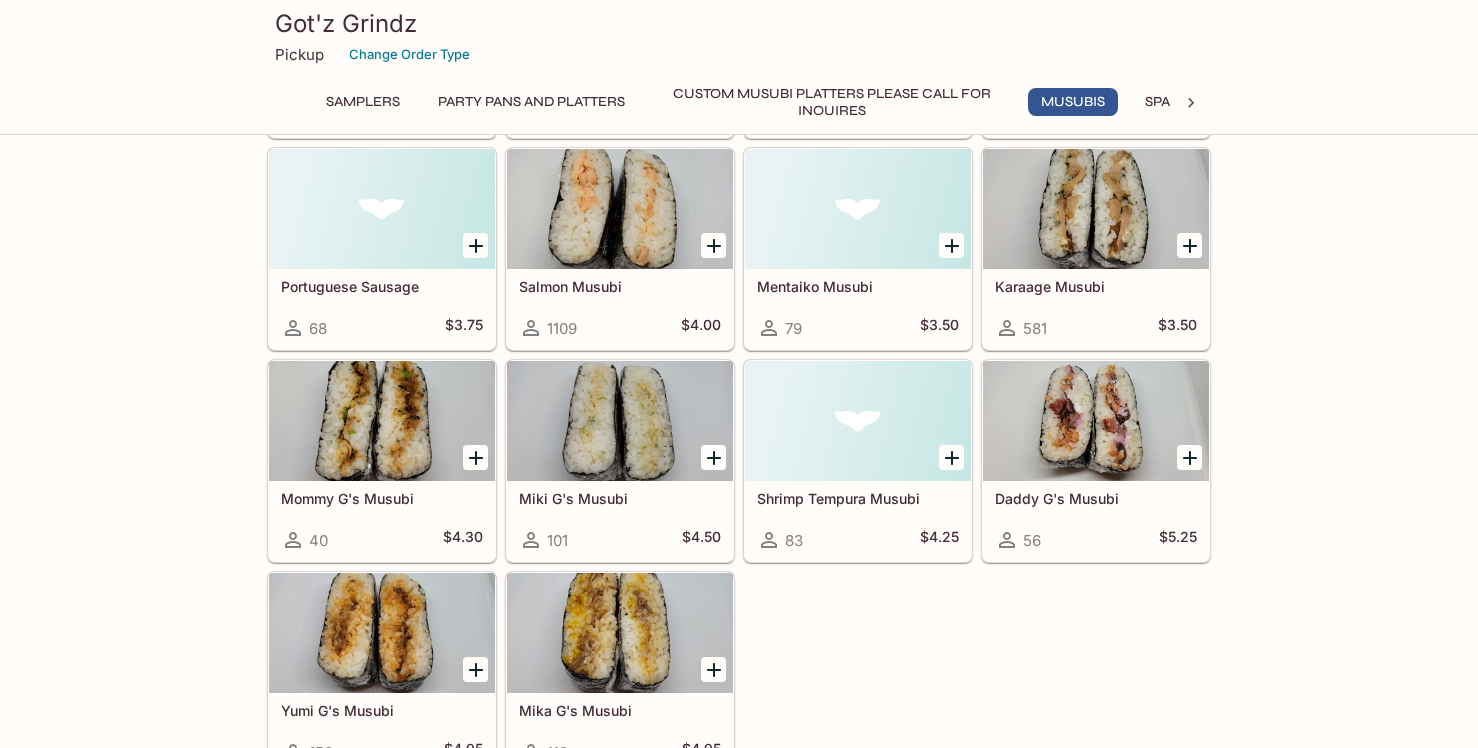 click at bounding box center (1096, 209) 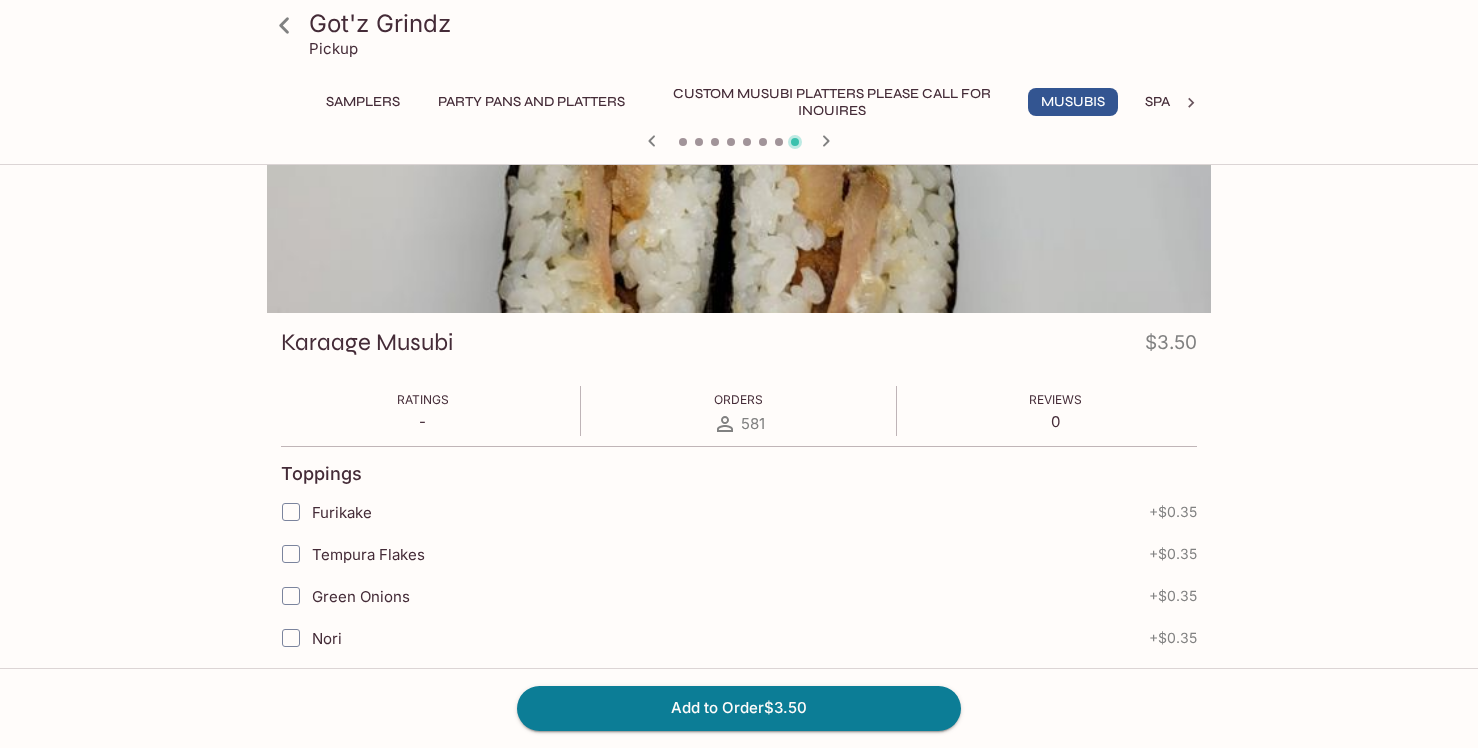 scroll, scrollTop: 0, scrollLeft: 0, axis: both 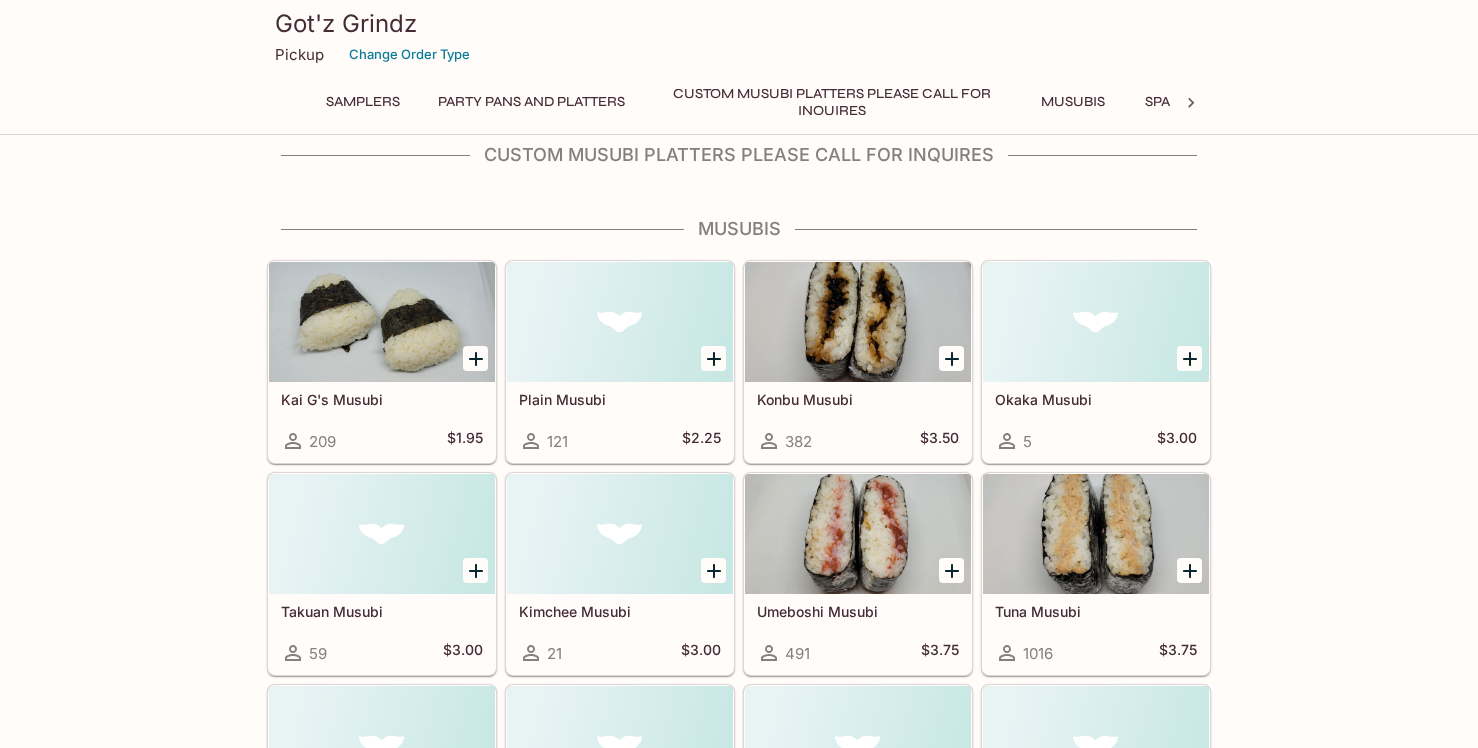 click at bounding box center [382, 322] 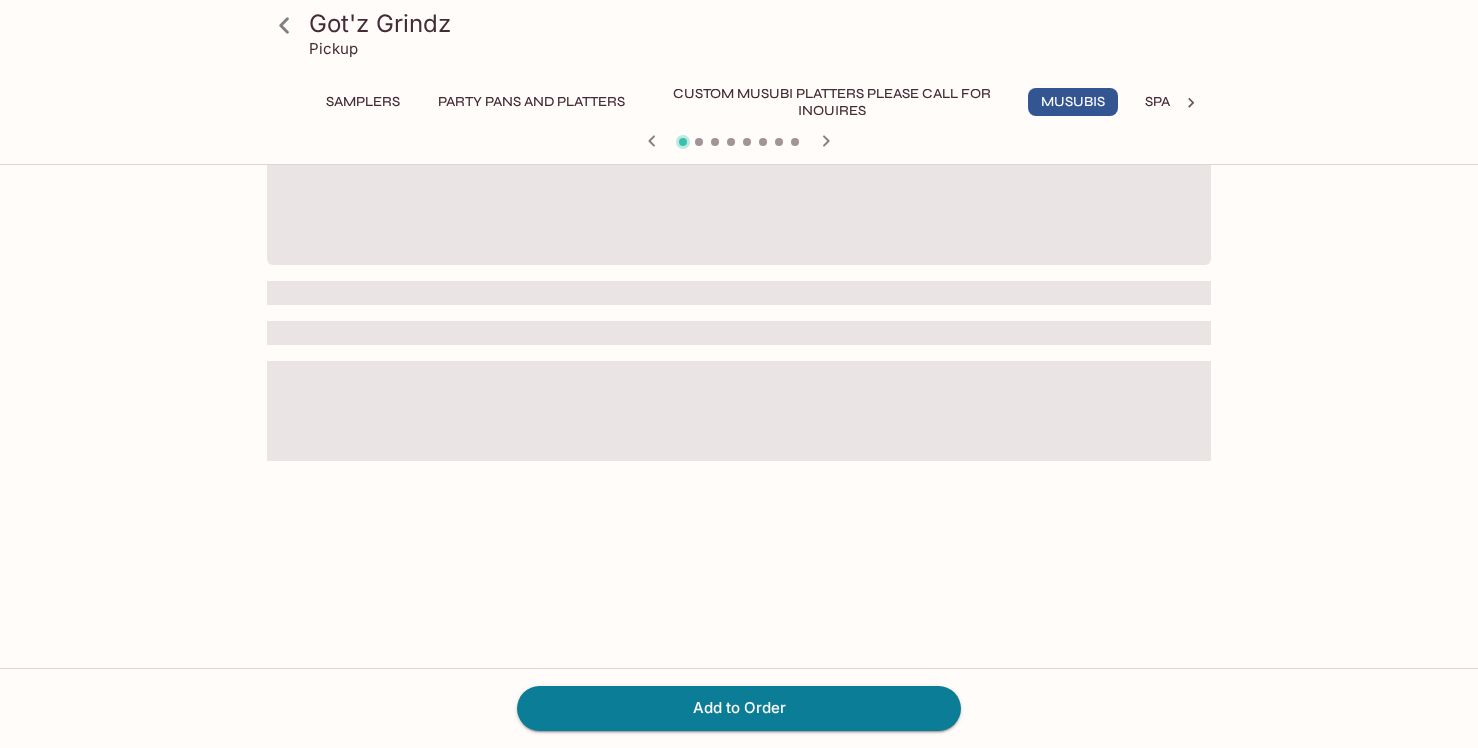 scroll, scrollTop: 0, scrollLeft: 0, axis: both 